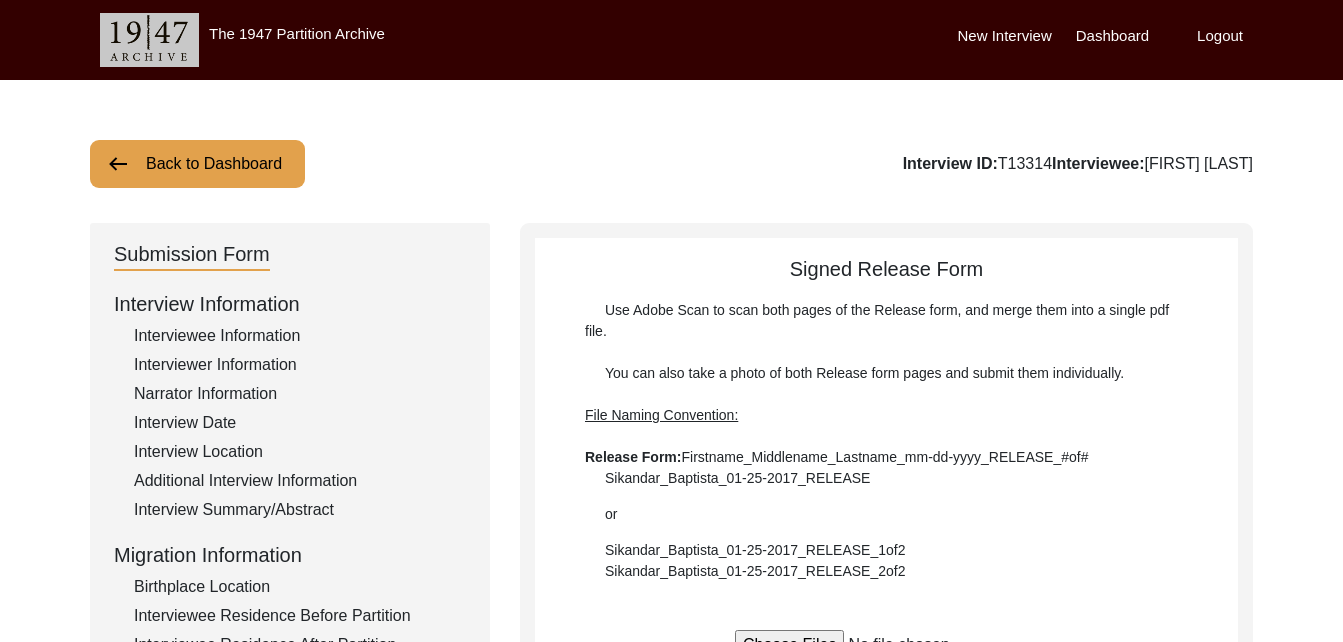 scroll, scrollTop: 389, scrollLeft: 0, axis: vertical 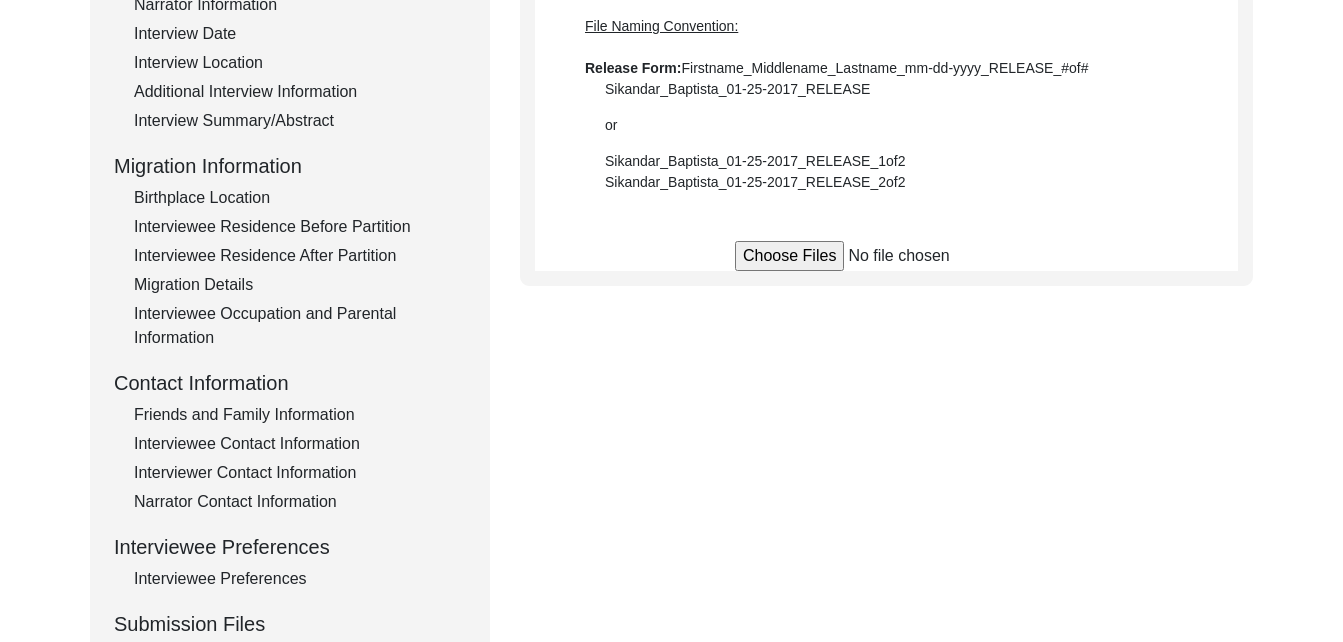 click on "Migration Details" at bounding box center [300, 285] 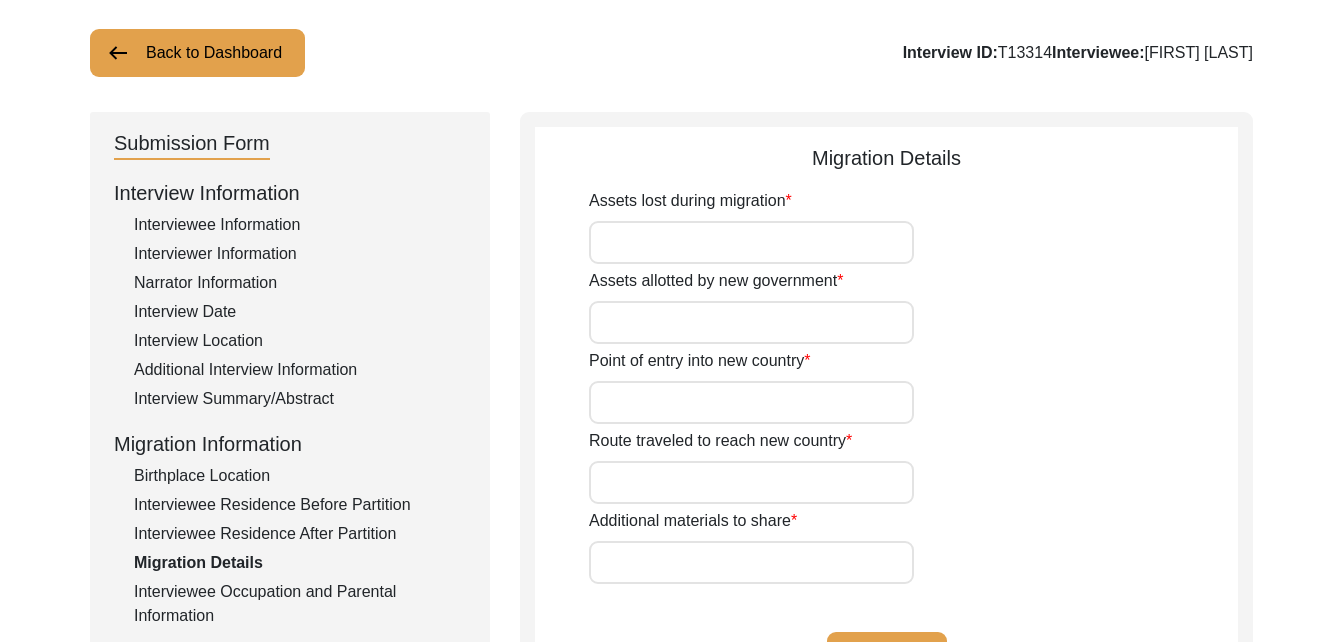scroll, scrollTop: 116, scrollLeft: 0, axis: vertical 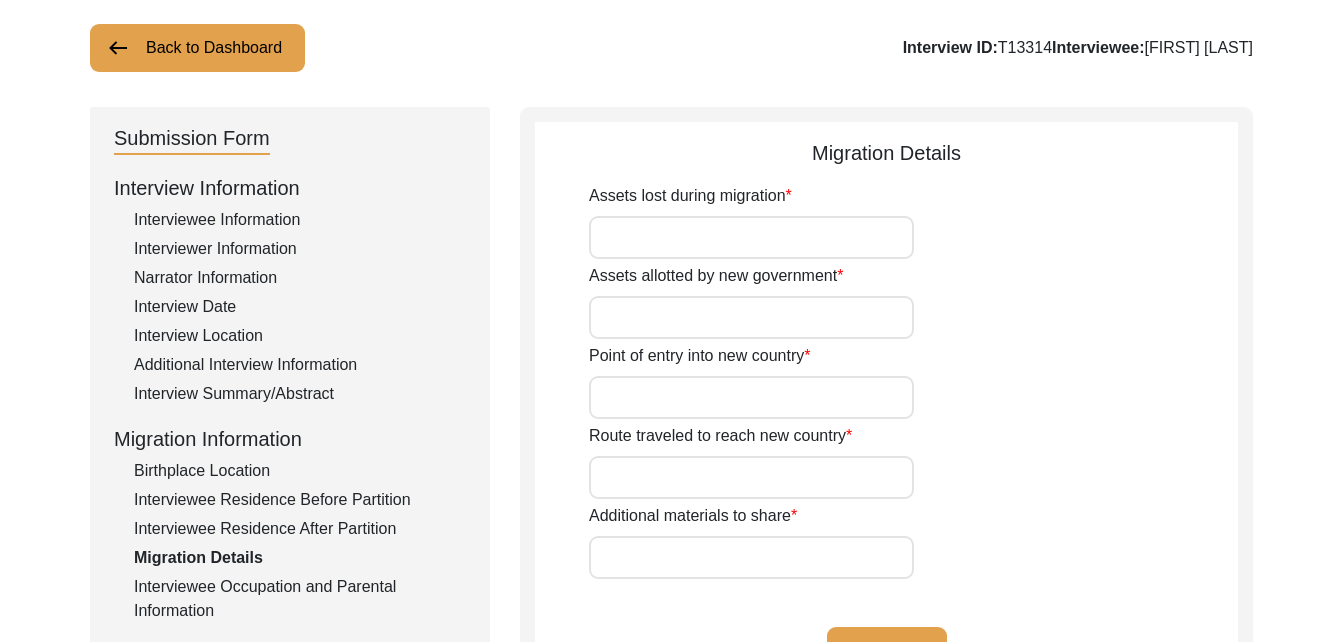 click on "Assets lost during migration" at bounding box center (751, 237) 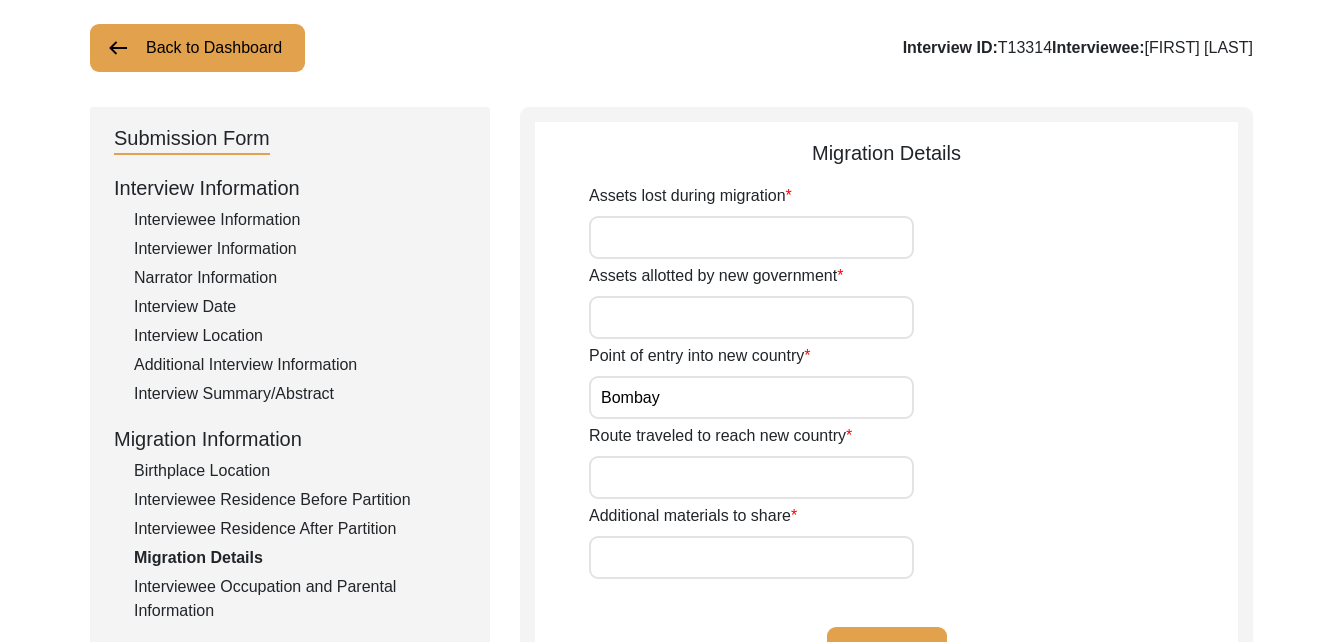 type on "Bombay" 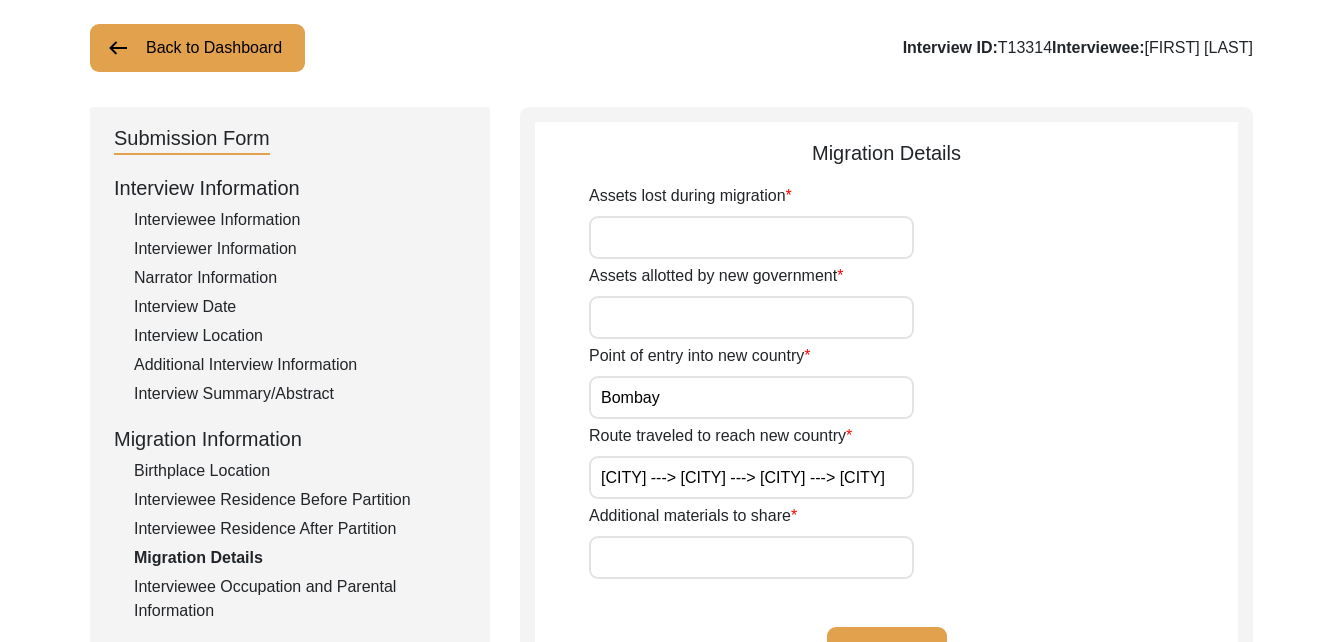 scroll, scrollTop: 0, scrollLeft: 21, axis: horizontal 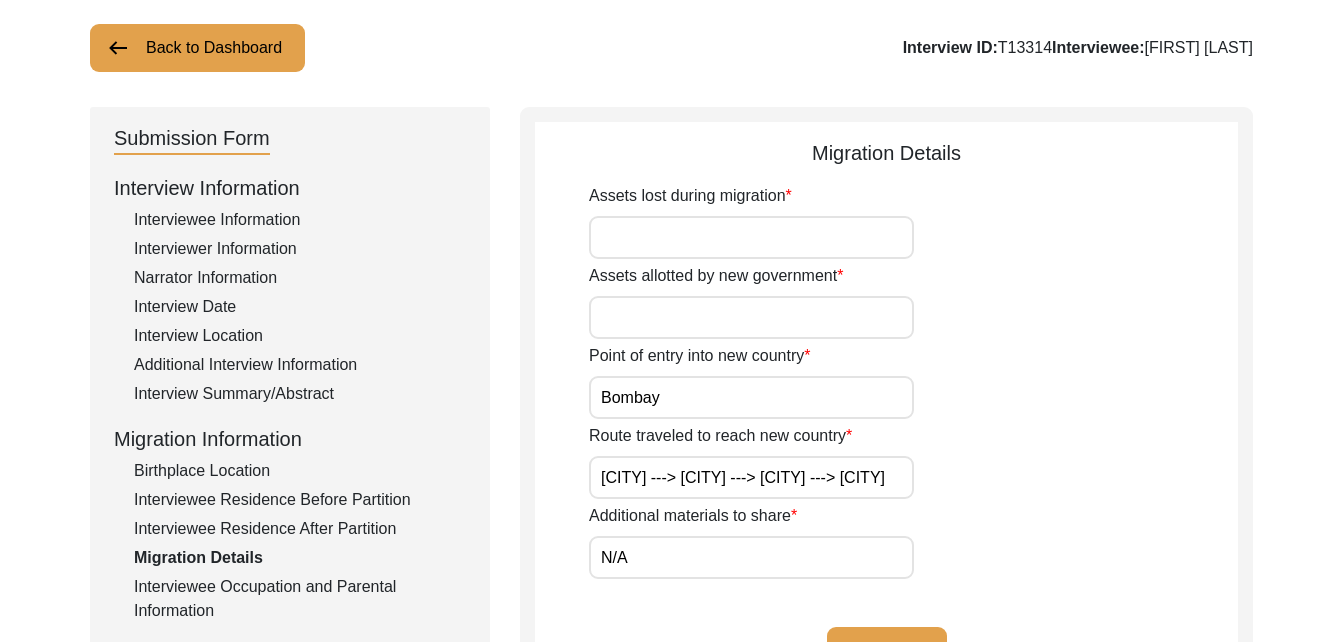 click on "Assets allotted by new government" at bounding box center (751, 317) 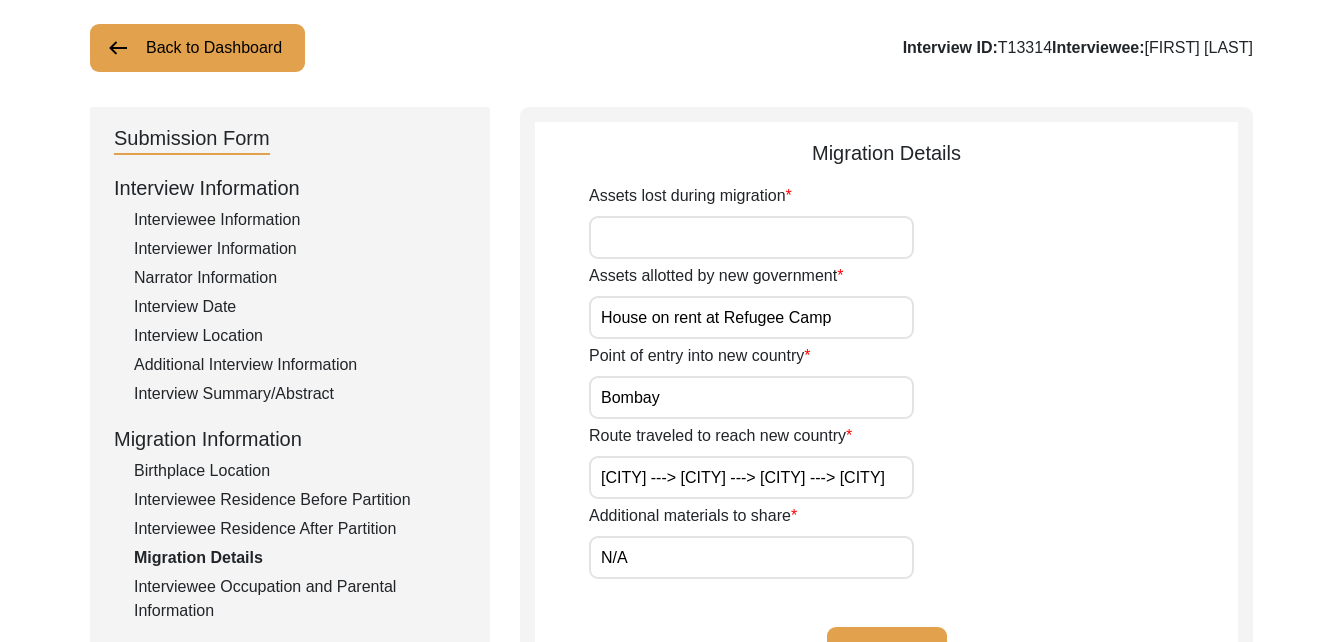 type on "House on rent at Refugee Camp" 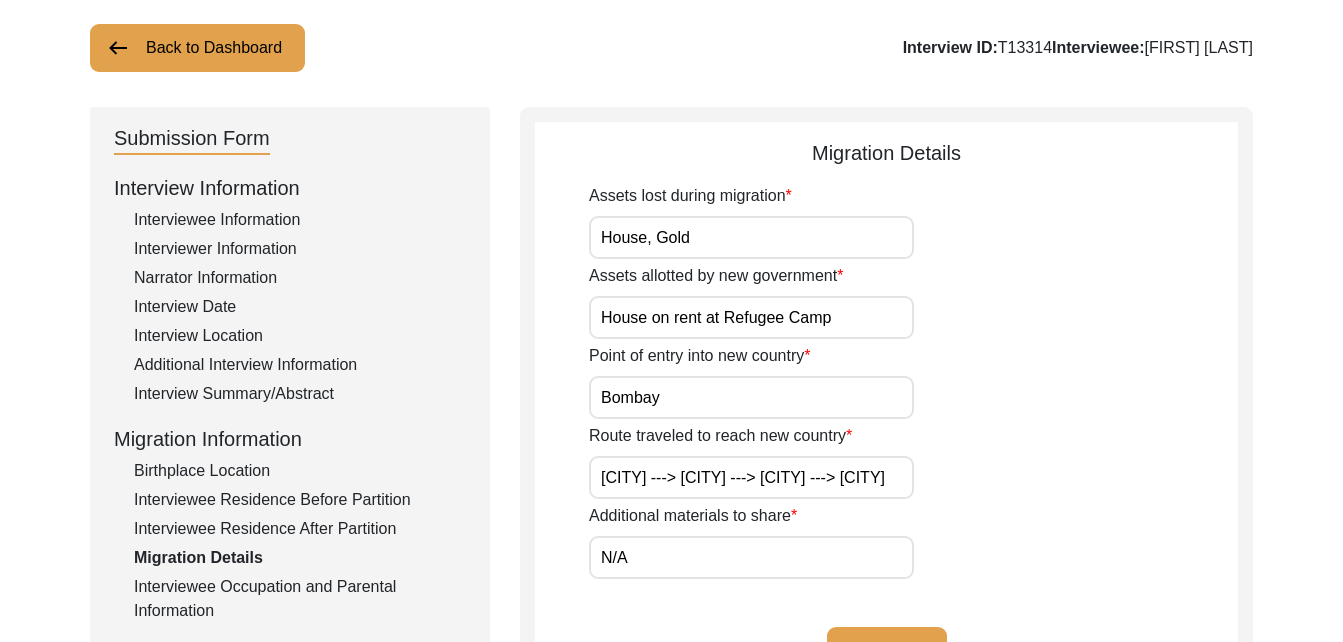 type on "House, Gold" 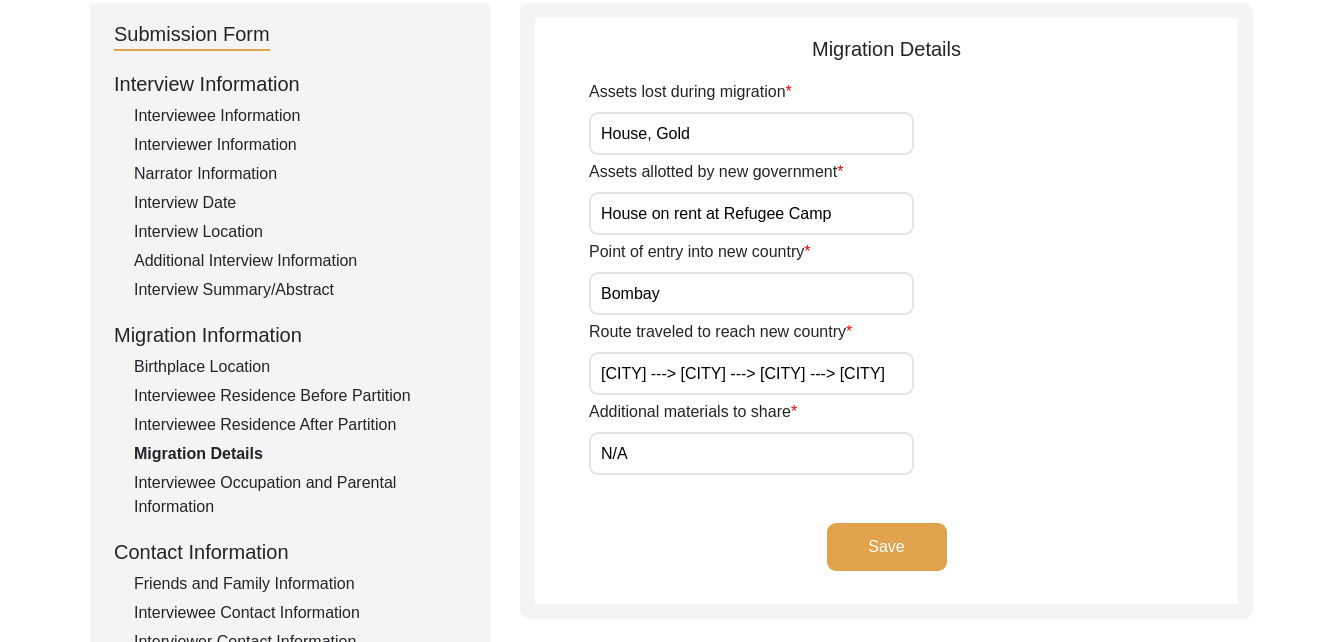 scroll, scrollTop: 221, scrollLeft: 0, axis: vertical 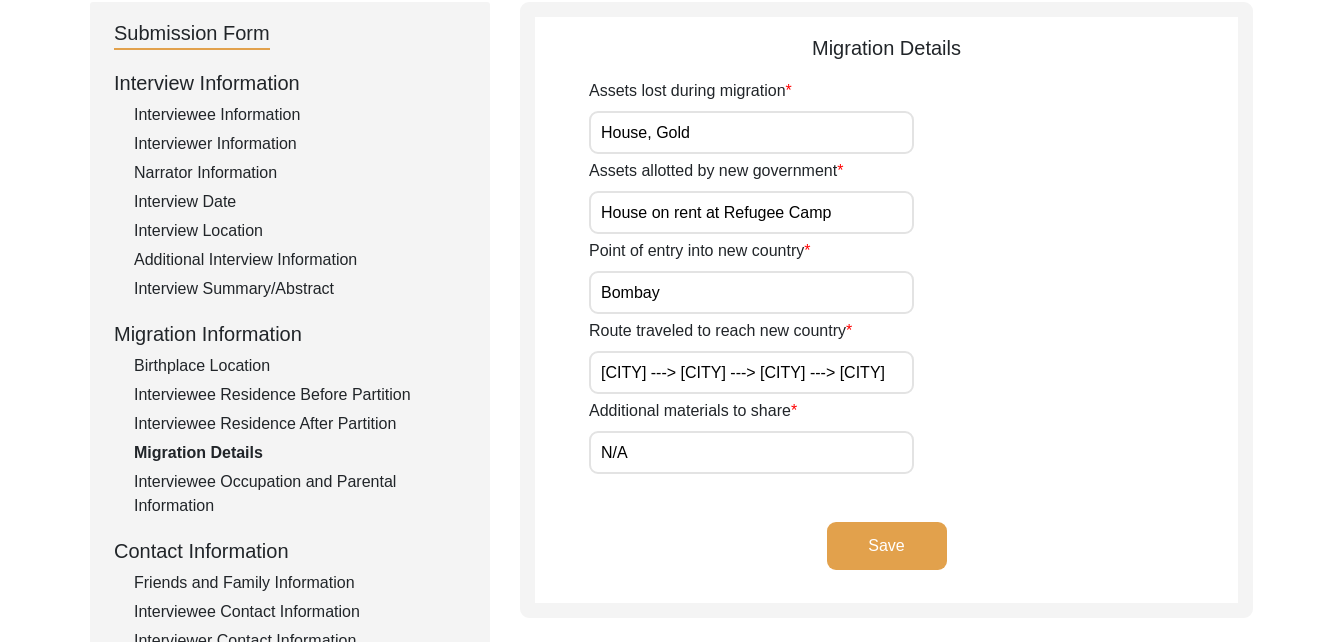 click on "Save" at bounding box center [887, 546] 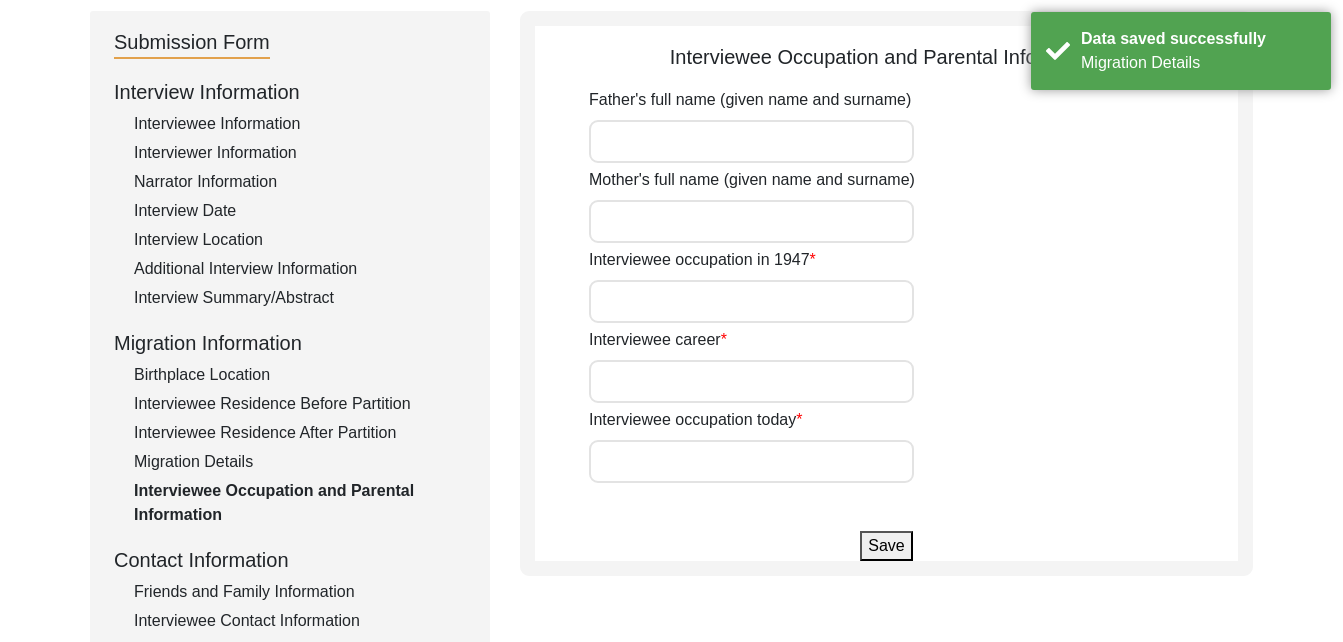 scroll, scrollTop: 245, scrollLeft: 0, axis: vertical 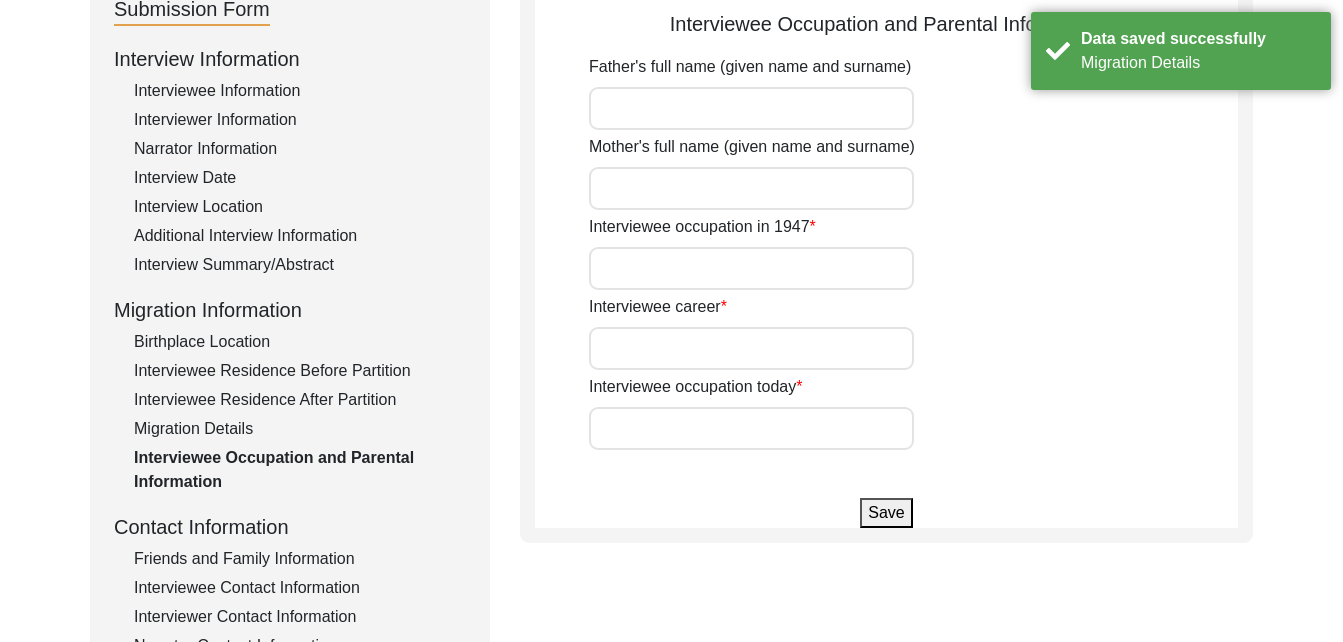click on "Friends and Family Information" at bounding box center (300, 559) 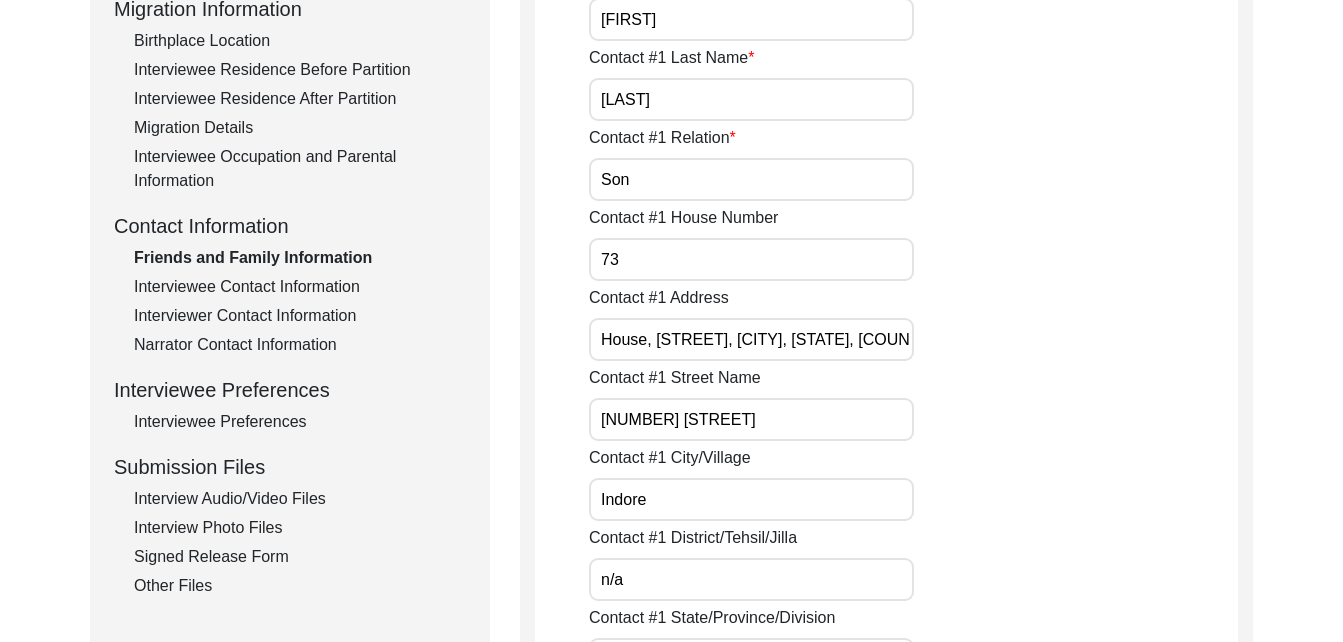 scroll, scrollTop: 547, scrollLeft: 0, axis: vertical 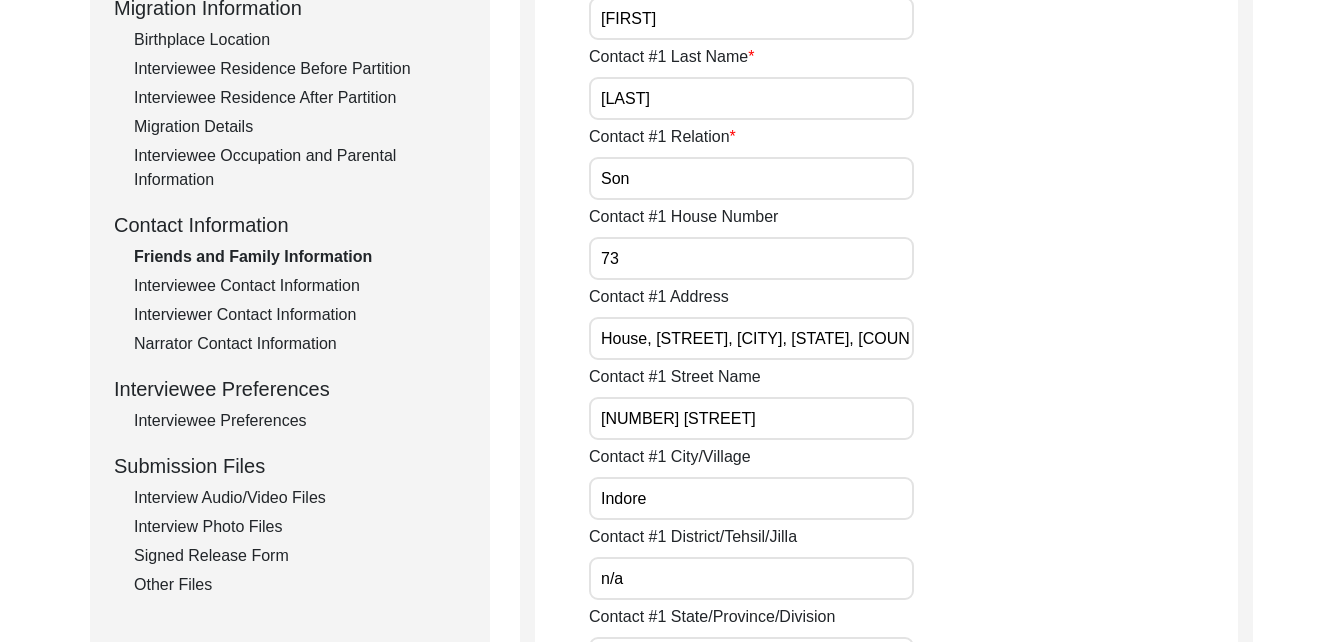 click on "Interviewee Contact Information" at bounding box center (300, 286) 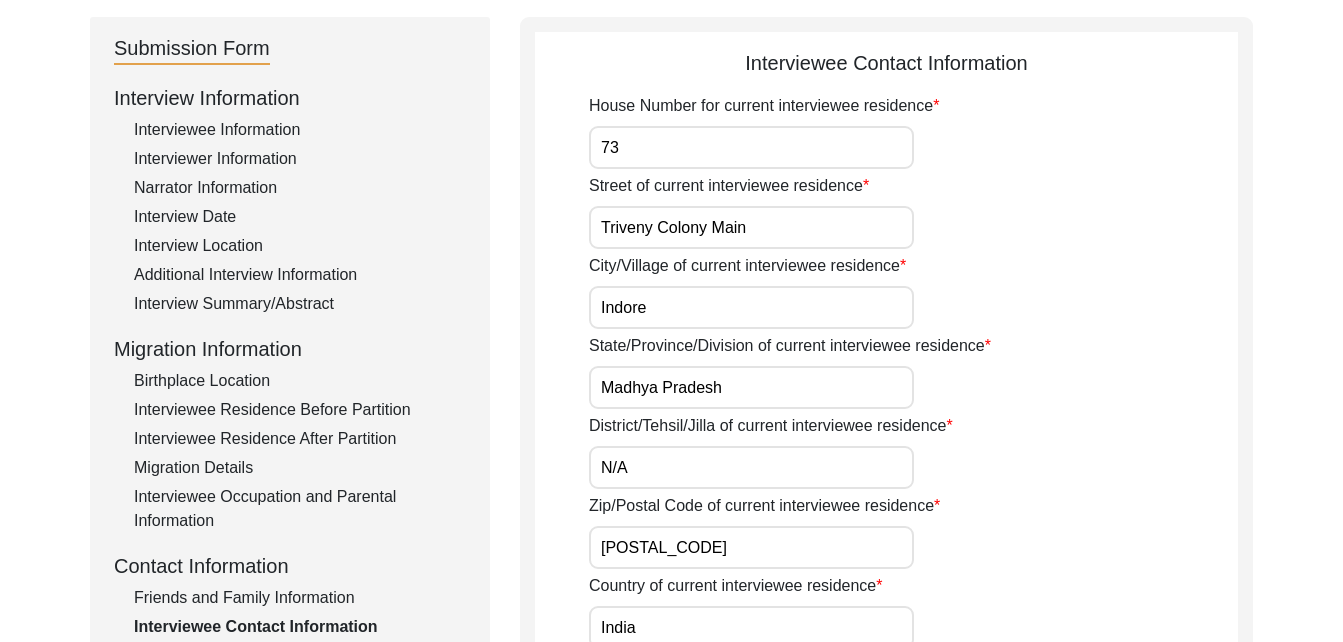 scroll, scrollTop: 192, scrollLeft: 0, axis: vertical 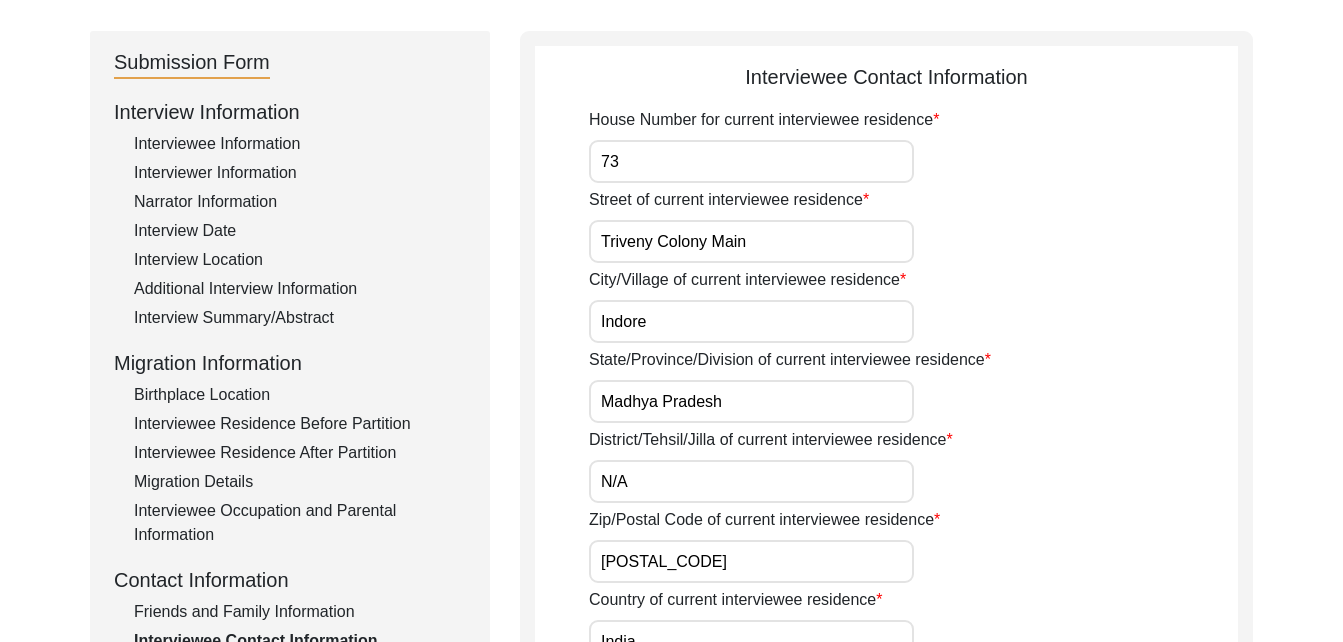 click on "Interviewee Residence Before Partition" at bounding box center [300, 424] 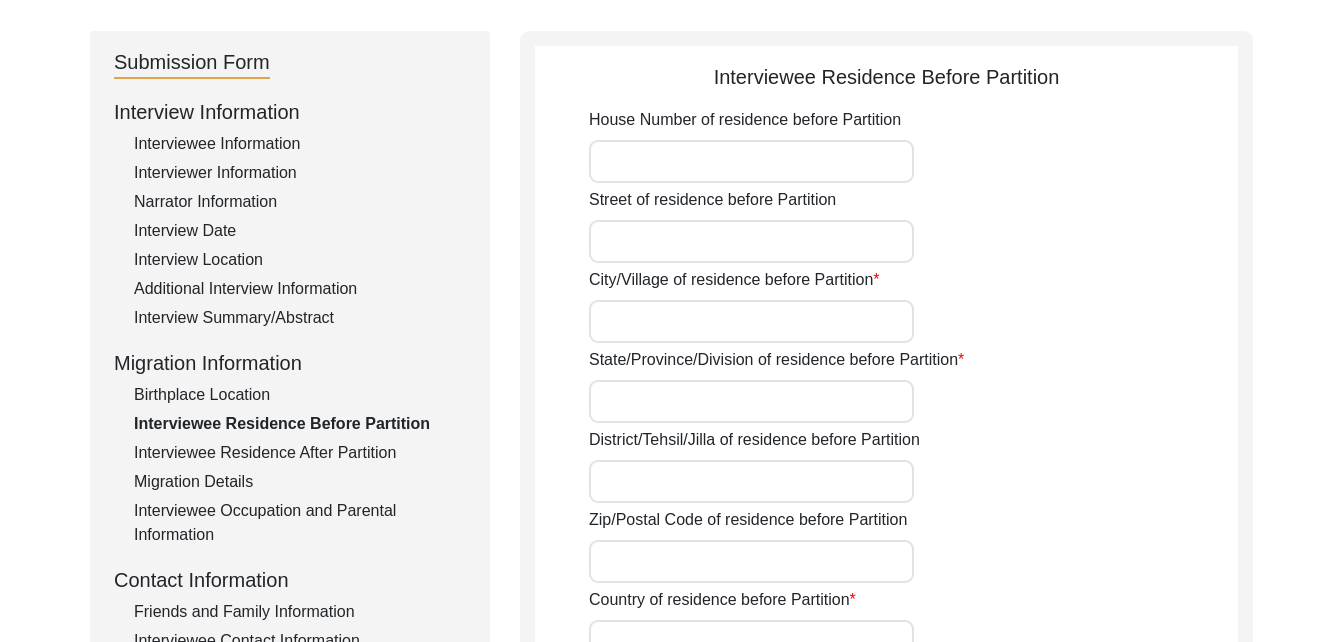 click on "Interviewee Residence After Partition" at bounding box center (300, 453) 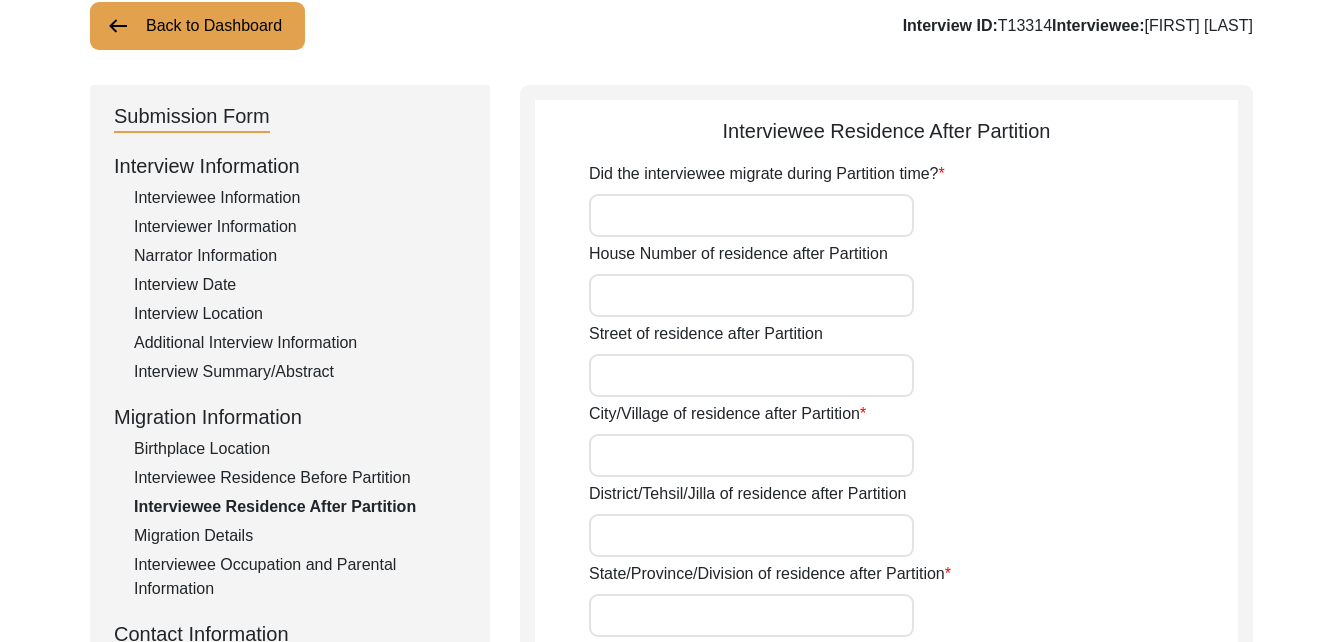 scroll, scrollTop: 139, scrollLeft: 0, axis: vertical 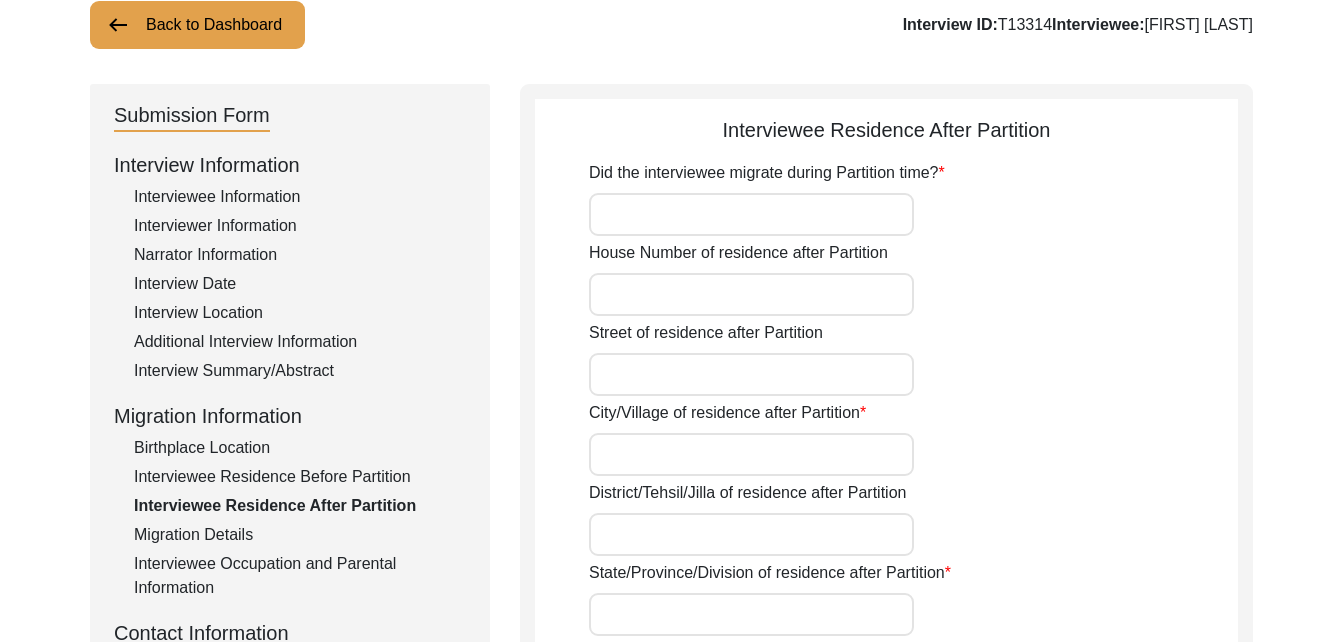 click on "Additional Interview Information" at bounding box center (300, 342) 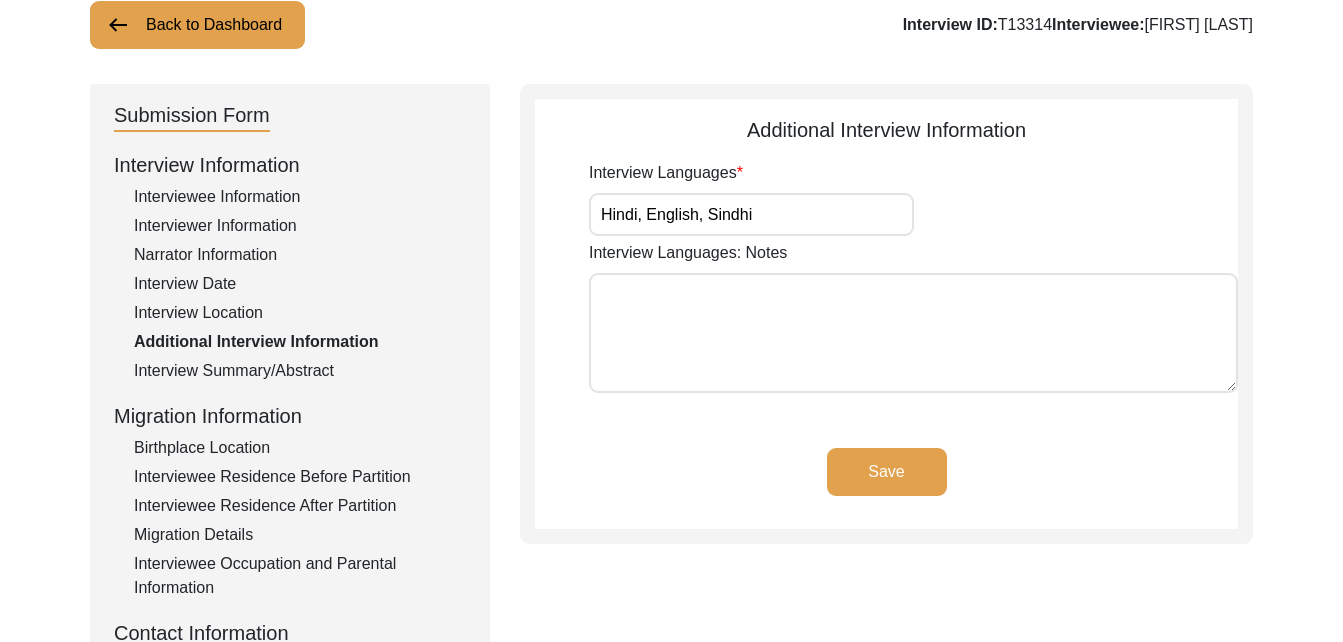 click on "Interview Summary/Abstract" at bounding box center [300, 371] 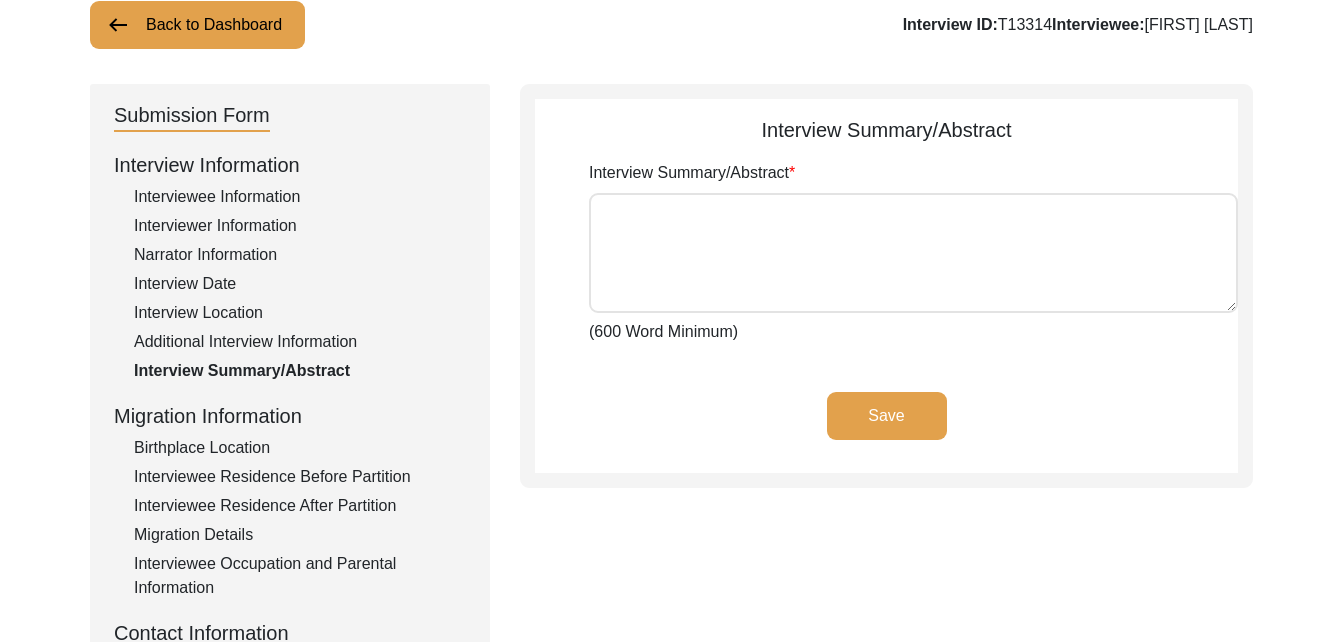 click on "Interview Summary/Abstract" at bounding box center (913, 253) 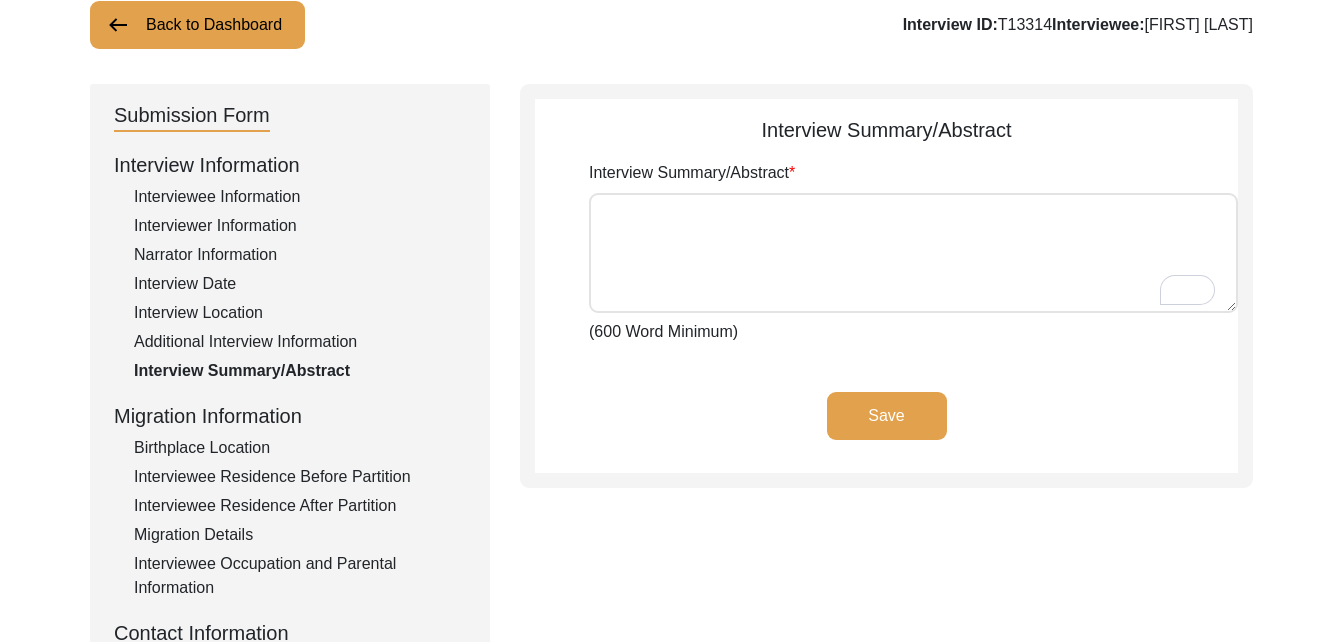 paste on "Born on [DATE], [FIRST] [LAST] was merely three years old when the partition occurred. Though young, he vividly recounts his family's experiences, passed down through his parents' memories. Before Partition, his family numbered eight; afterward, it grew to thirteen, encompassing seven brothers and four sisters.
Mr. [LAST] paints a picture of life in Sindh, noting the close proximity of towns like Larkana and Shikarpur to Sakkar, easily accessible by horse carriage. Their primary water source was a nearby river, reached by crossing a bridge.
A strong emphasis on business defined Sindhi culture during that era, prioritized over education. Mr. [LAST] explains that young boys typically followed their fathers into their respective trades. For girls, responsibilities shifted to cooking and household duties as early as ten years old. He mentions specific "narishalas" (schools) where women learned cooking, sewing, and embroidery. Additionally, women were encouraged to sing bhajans (devotional song..." 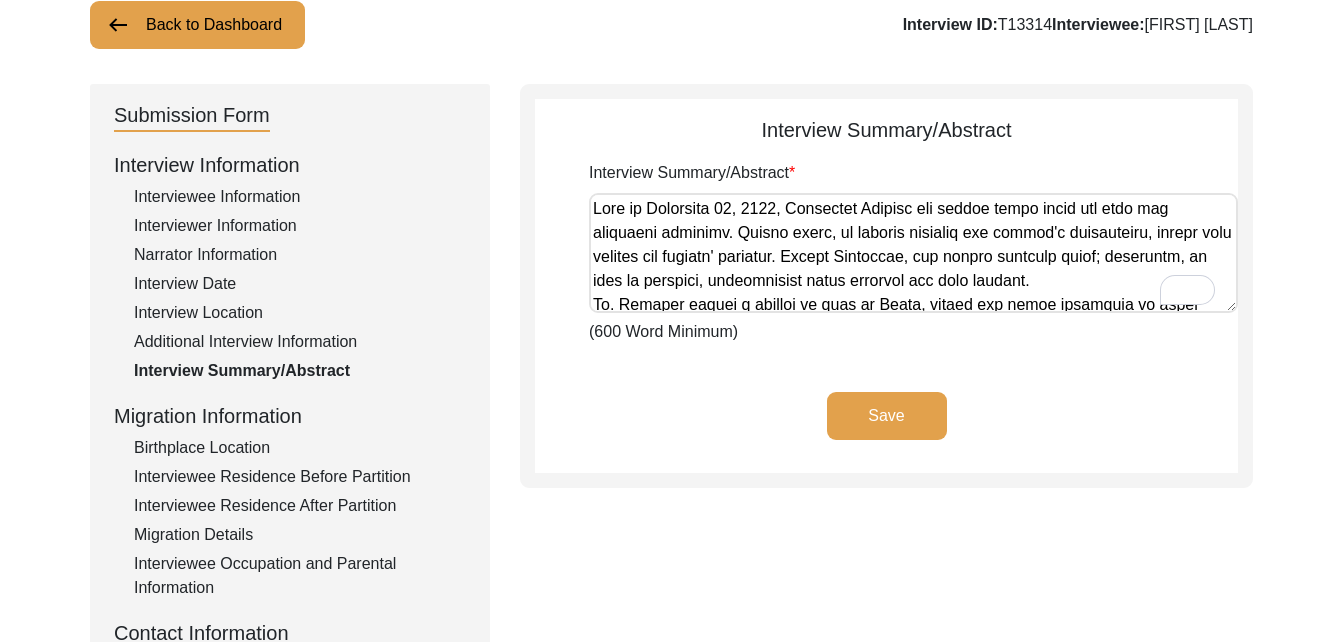 scroll, scrollTop: 1202, scrollLeft: 0, axis: vertical 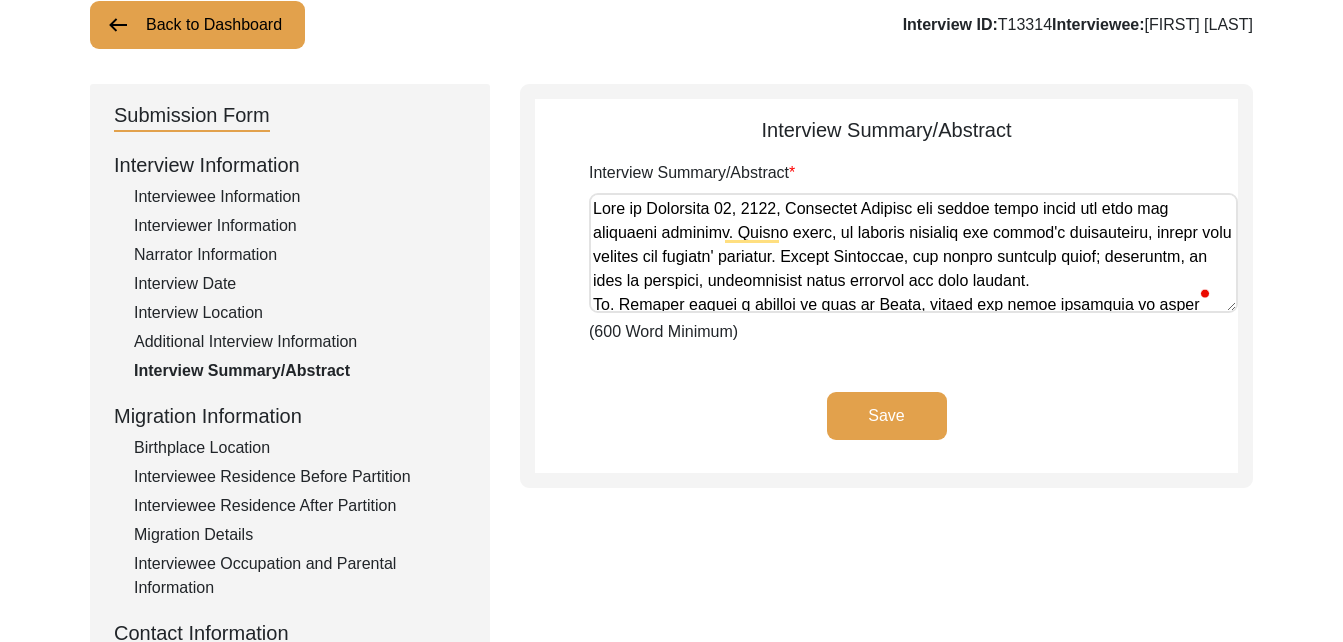type on "Born on [DATE], [FIRST] [LAST] was merely three years old when the partition occurred. Though young, he vividly recounts his family's experiences, passed down through his parents' memories. Before Partition, his family numbered eight; afterward, it grew to thirteen, encompassing seven brothers and four sisters.
Mr. [LAST] paints a picture of life in Sindh, noting the close proximity of towns like Larkana and Shikarpur to Sakkar, easily accessible by horse carriage. Their primary water source was a nearby river, reached by crossing a bridge.
A strong emphasis on business defined Sindhi culture during that era, prioritized over education. Mr. [LAST] explains that young boys typically followed their fathers into their respective trades. For girls, responsibilities shifted to cooking and household duties as early as ten years old. He mentions specific "narishalas" (schools) where women learned cooking, sewing, and embroidery. Additionally, women were encouraged to sing bhajans (devotional song..." 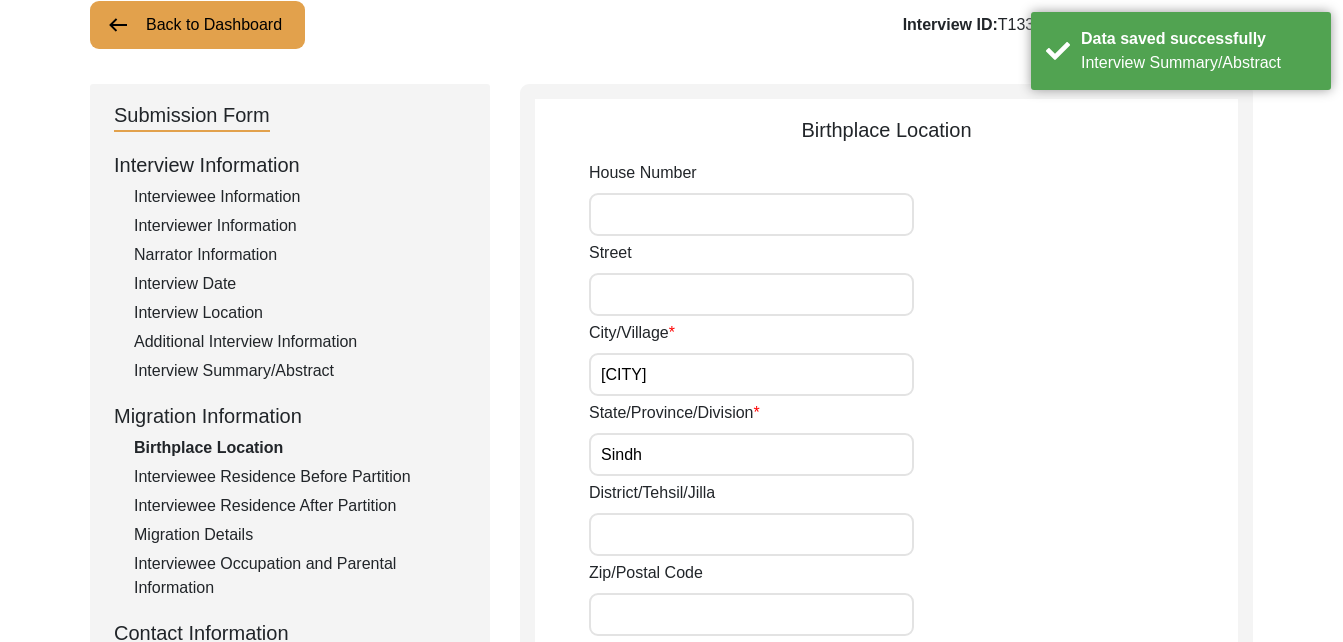 click on "Interview Summary/Abstract" at bounding box center (300, 371) 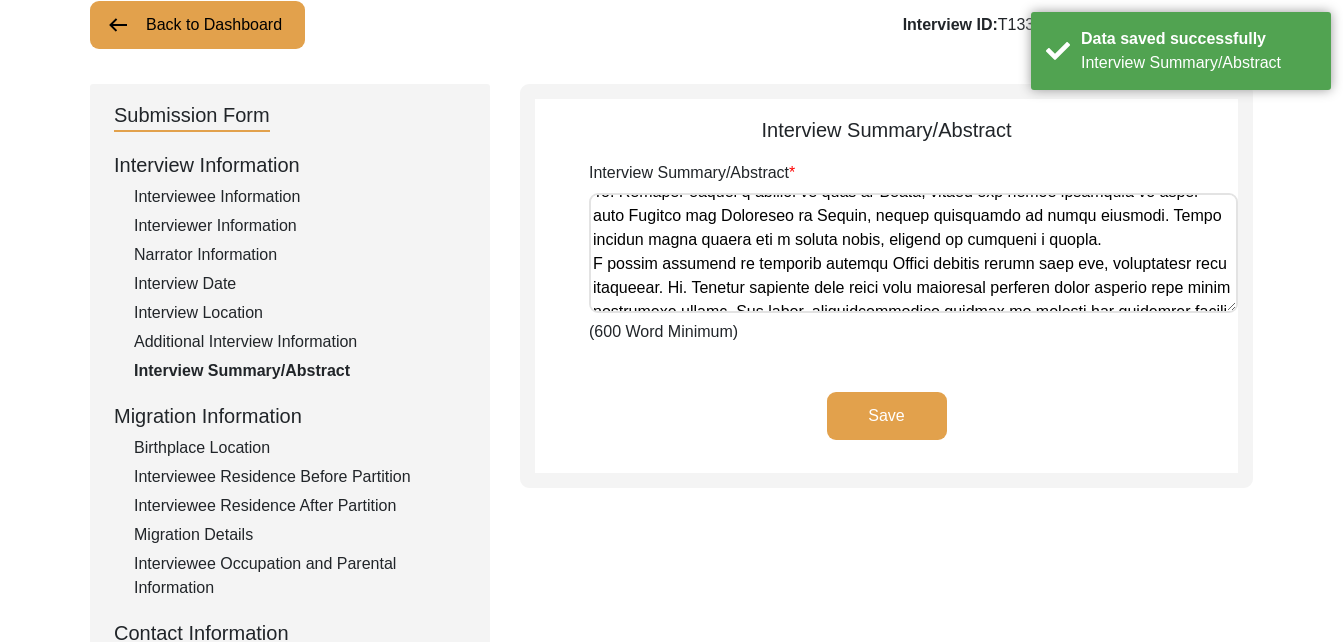 scroll, scrollTop: 113, scrollLeft: 0, axis: vertical 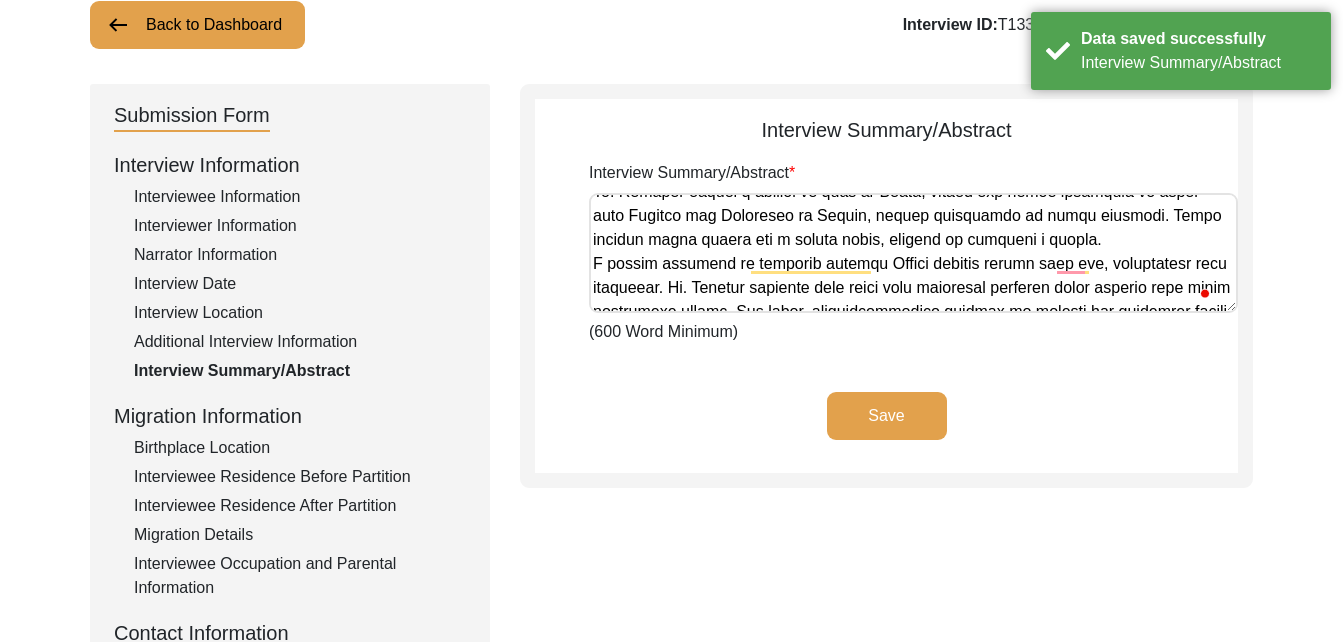 click on "Interview Summary/Abstract" at bounding box center [913, 253] 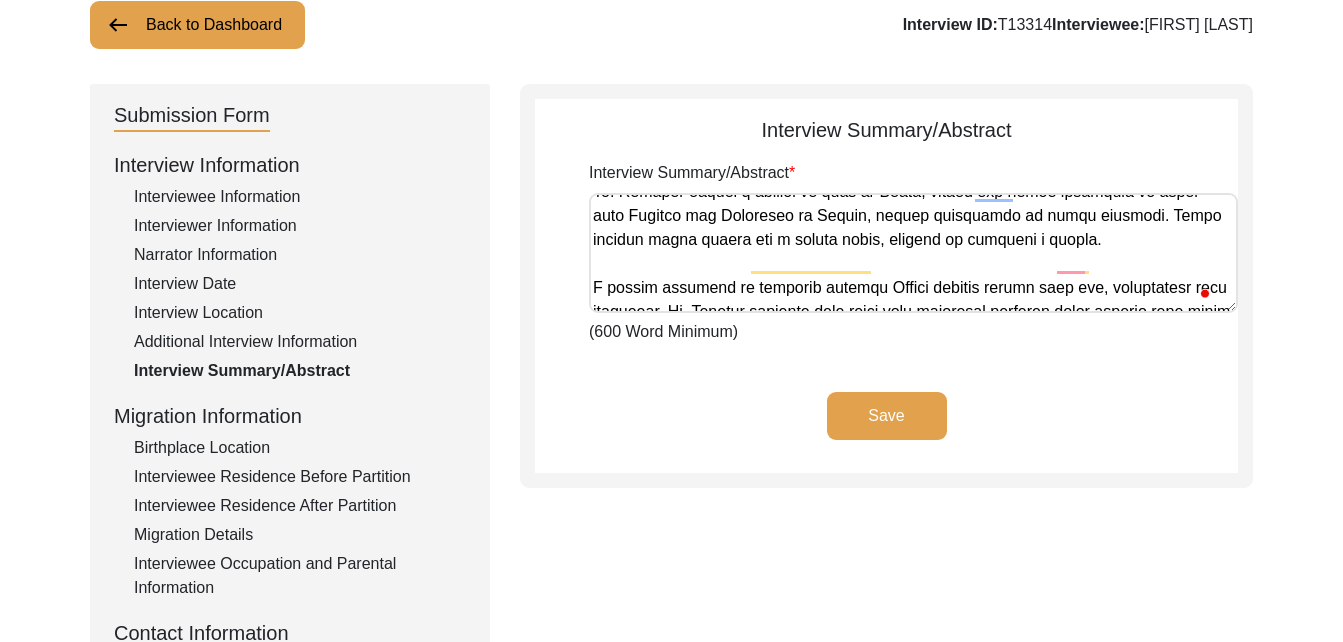 scroll, scrollTop: 137, scrollLeft: 0, axis: vertical 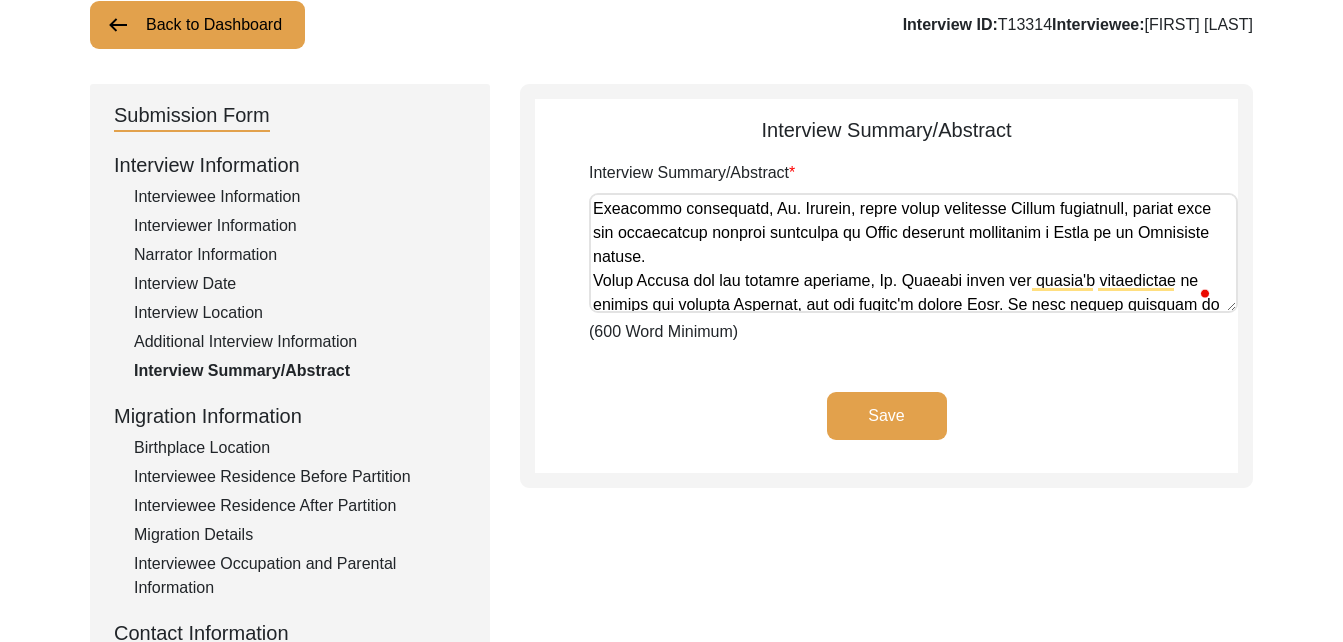 click on "Interview Summary/Abstract" at bounding box center [913, 253] 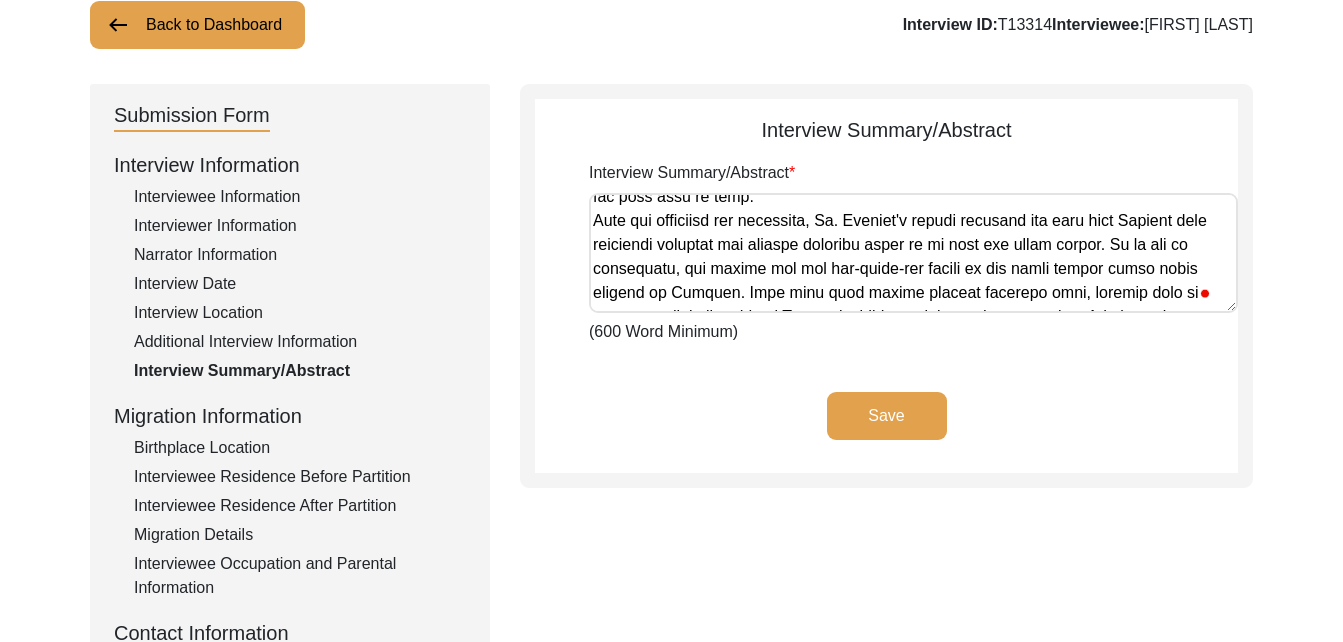 click on "Interview Summary/Abstract" at bounding box center [913, 253] 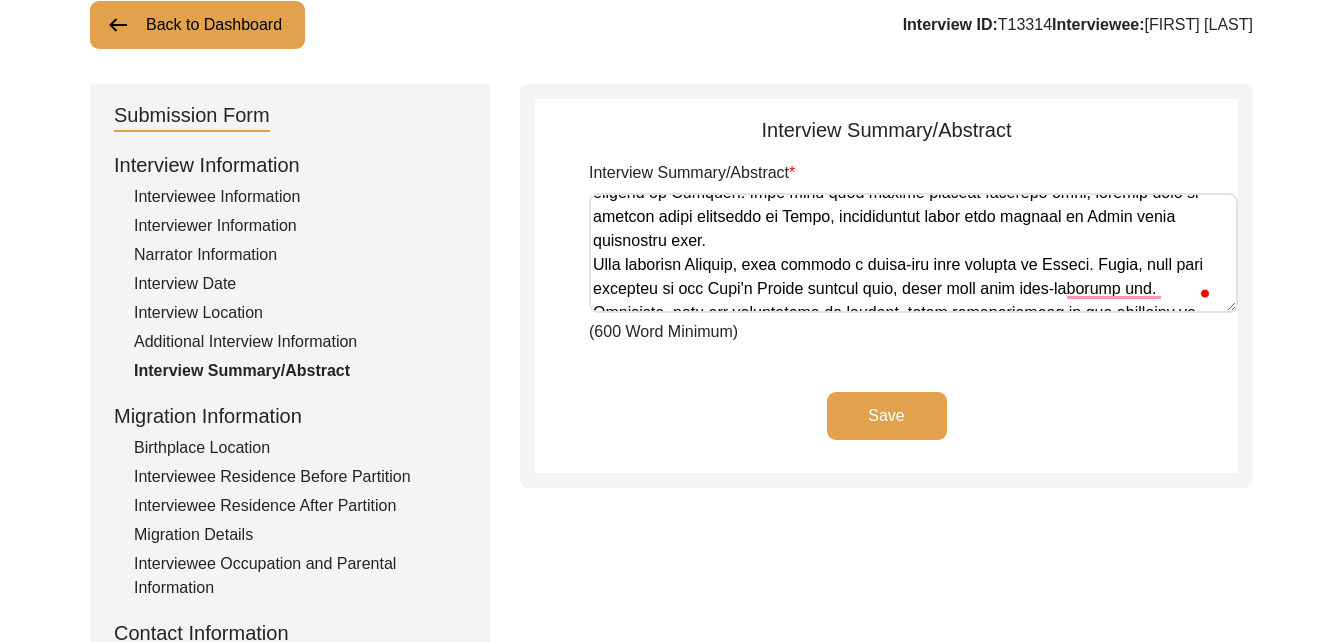click on "Interview Summary/Abstract" at bounding box center (913, 253) 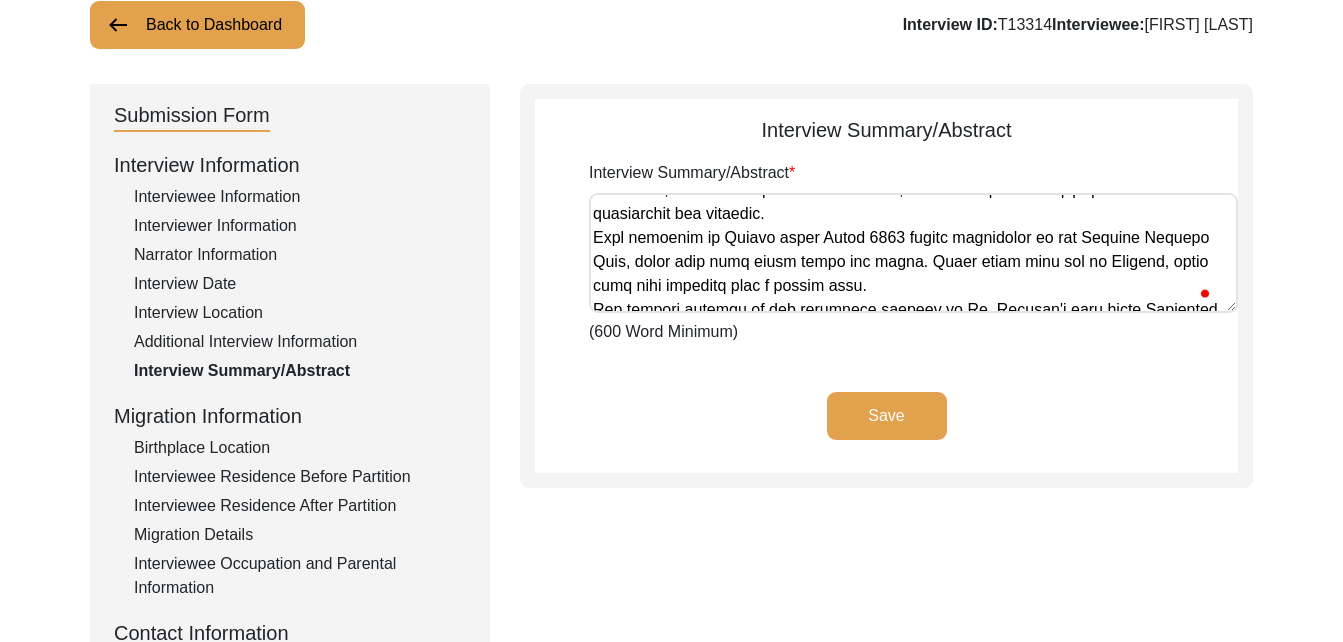 click on "Interview Summary/Abstract" at bounding box center [913, 253] 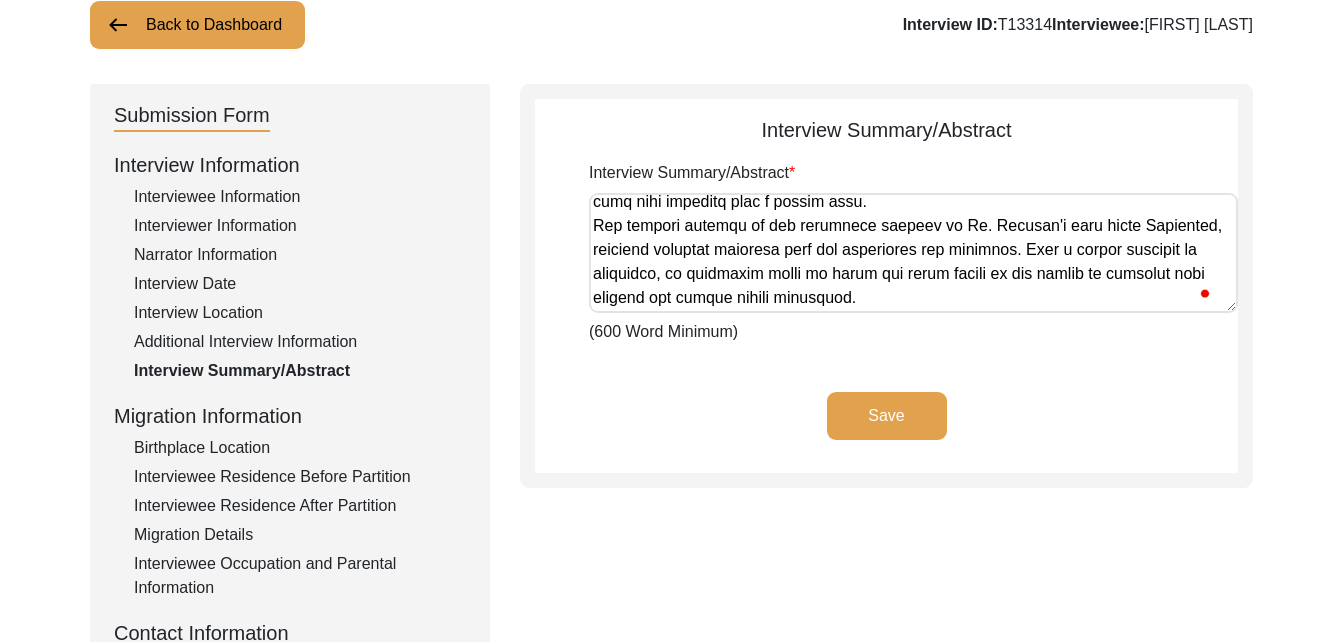 click on "Interview Summary/Abstract" at bounding box center (913, 253) 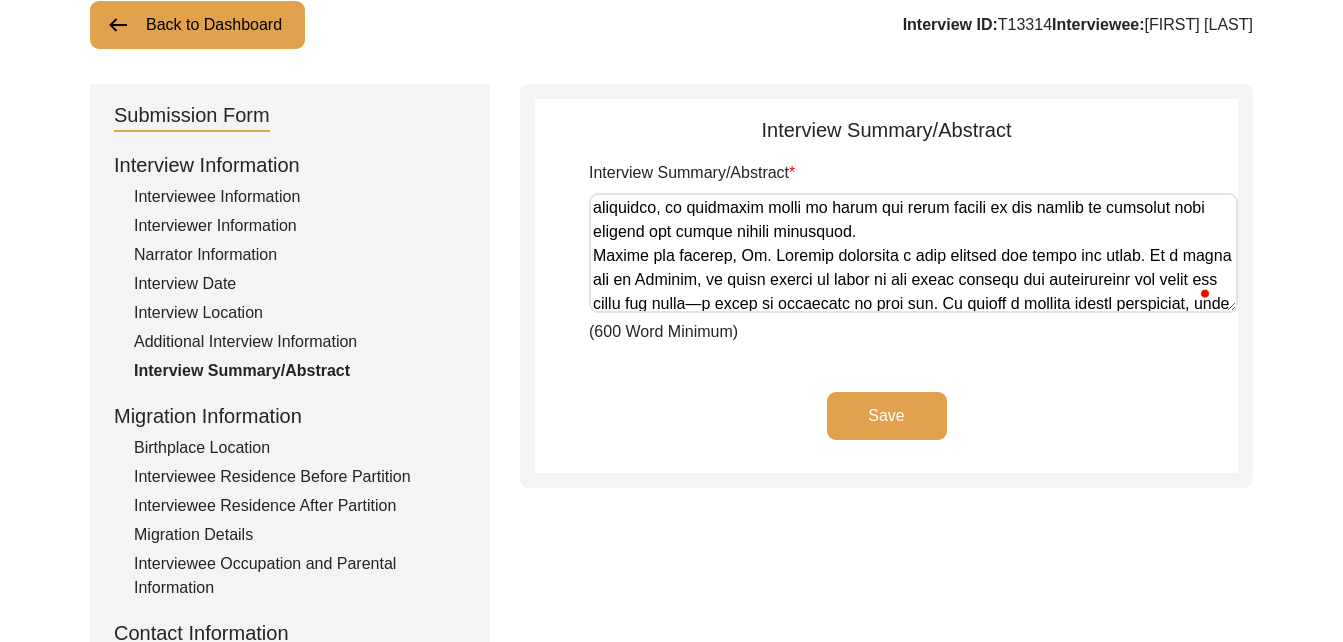 click on "Interview Summary/Abstract" at bounding box center [913, 253] 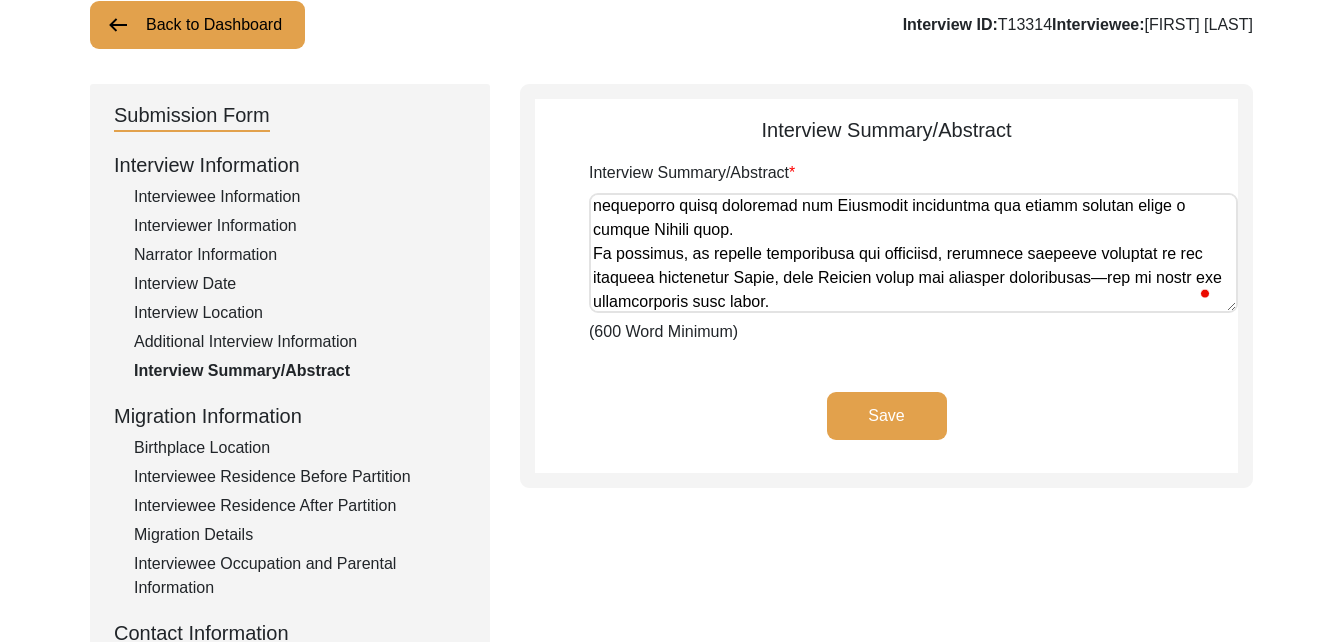 click on "Interview Summary/Abstract" at bounding box center (913, 253) 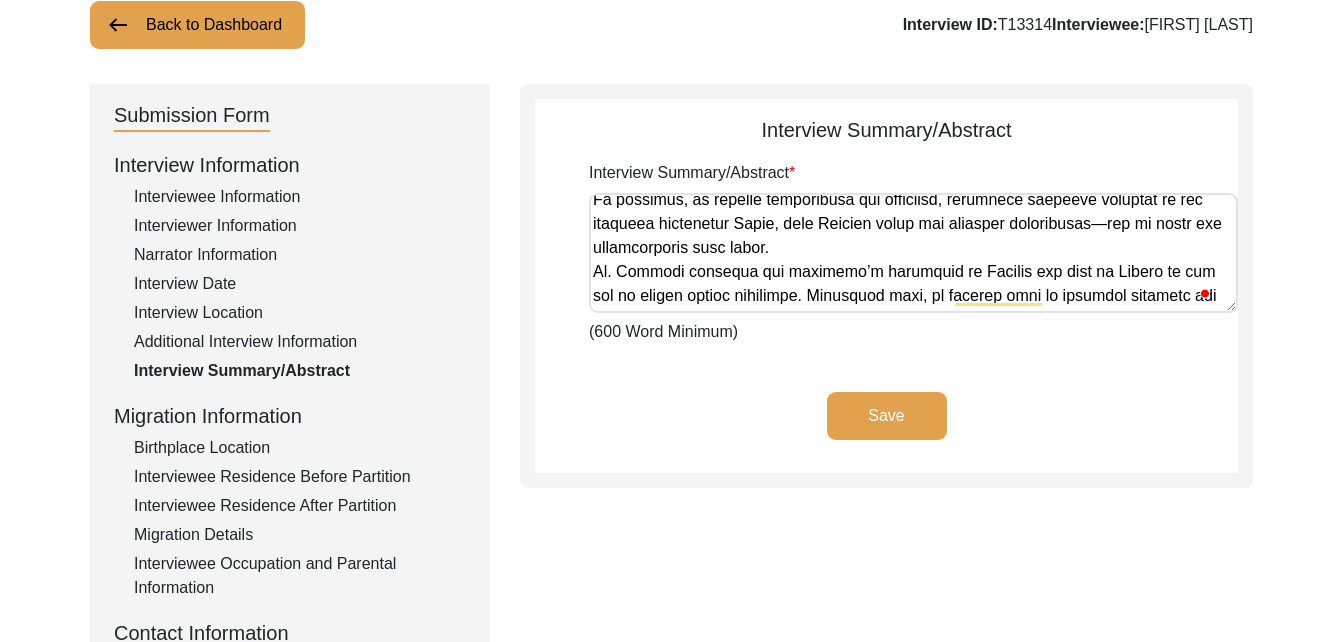 click on "Interview Summary/Abstract" at bounding box center [913, 253] 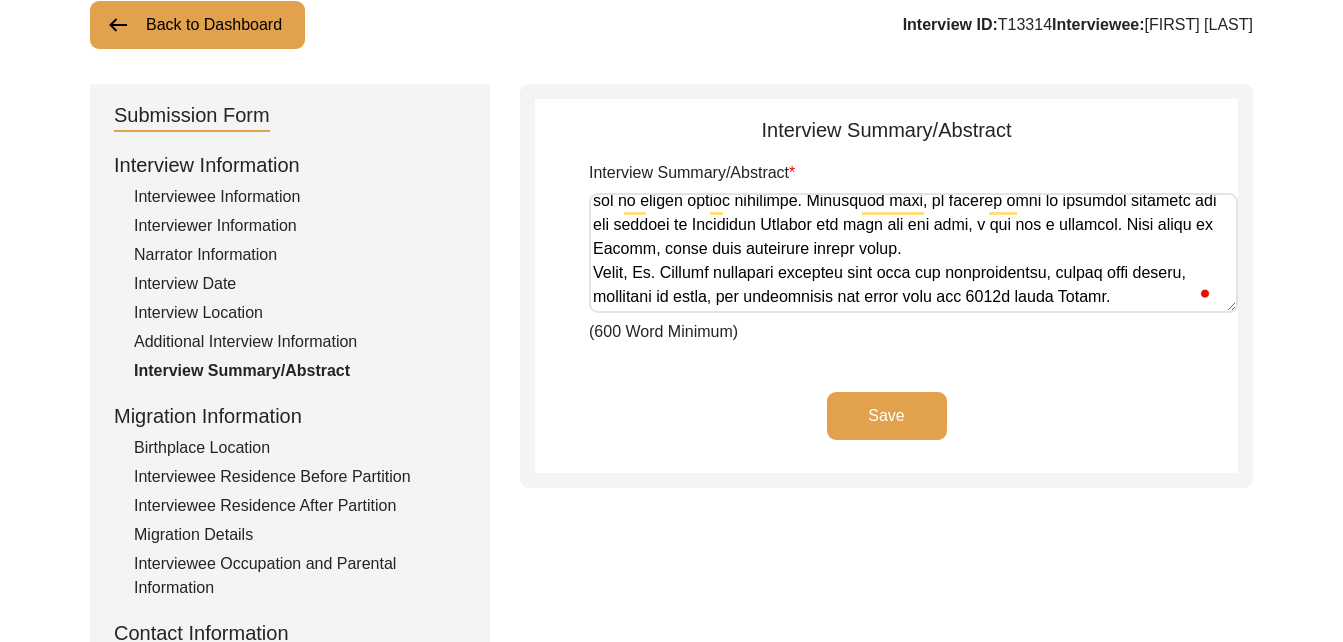 click on "Interview Summary/Abstract" at bounding box center (913, 253) 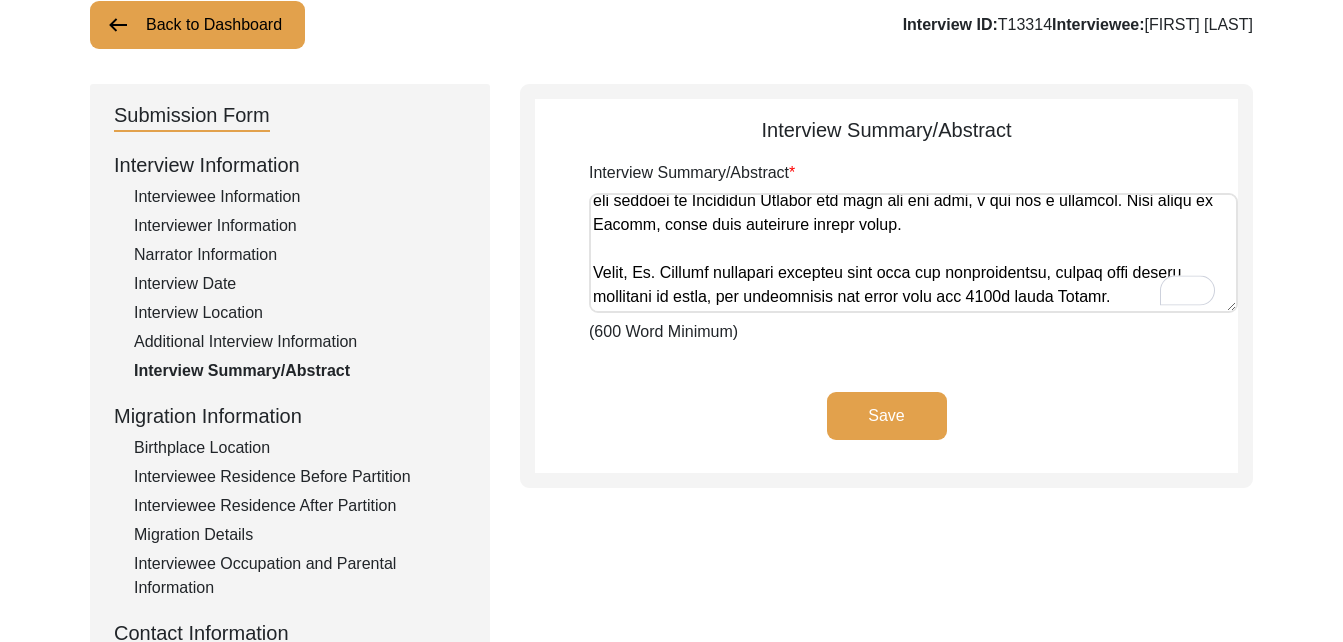type on "Born on [DATE], [FIRST] [LAST] was merely three years old when the partition occurred. Though young, he vividly recounts his family's experiences, passed down through his parents' memories. Before Partition, his family numbered eight; afterward, it grew to thirteen, encompassing seven brothers and four sisters.
Mr. [LAST] paints a picture of life in [PROVINCE], noting the close proximity of towns like [CITY] and [CITY] to [CITY], easily accessible by horse carriage. Their primary water source was a nearby river, reached by crossing a bridge.
A strong emphasis on business defined [PROVINCE] culture during that era, prioritized over education. Mr. [LAST] explains that young boys typically followed their fathers into their respective trades. For girls, responsibilities shifted to cooking and household duties as early as ten years old. He mentions specific "narishalas" (schools) where women learned cooking, sewing, and embroidery. Additionally, women were encouraged to sing bhajans (devotional son..." 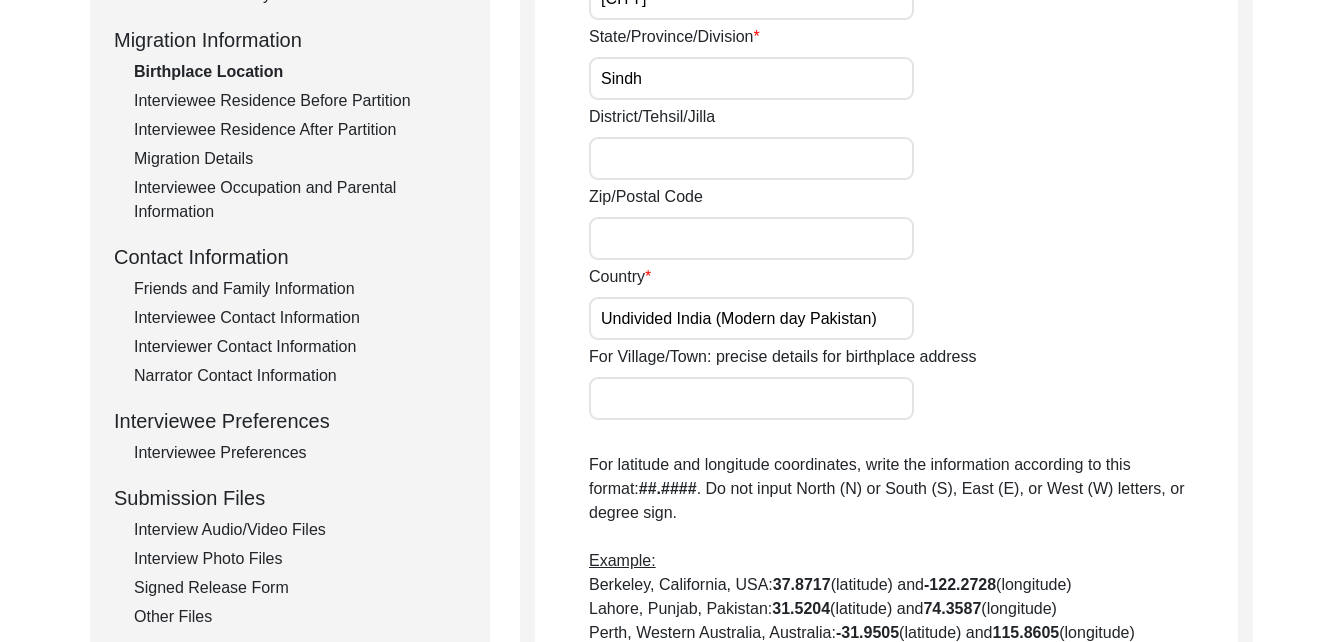 scroll, scrollTop: 0, scrollLeft: 0, axis: both 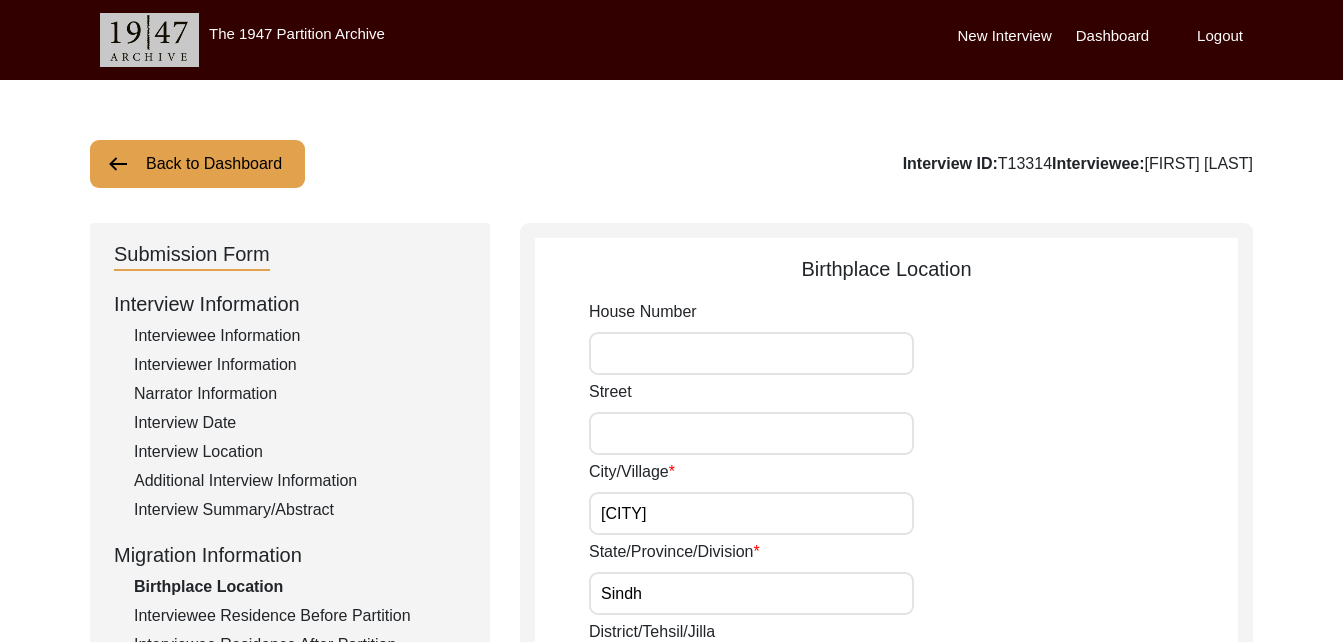 click on "Interviewee Information" at bounding box center [300, 336] 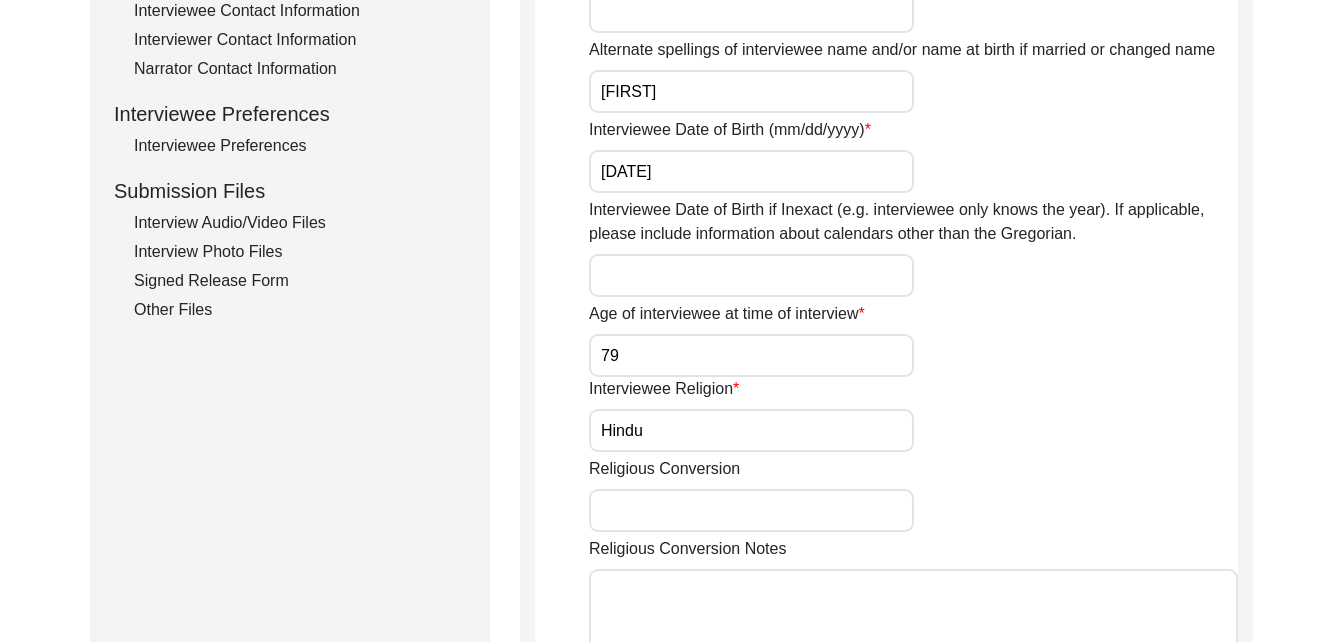 scroll, scrollTop: 825, scrollLeft: 0, axis: vertical 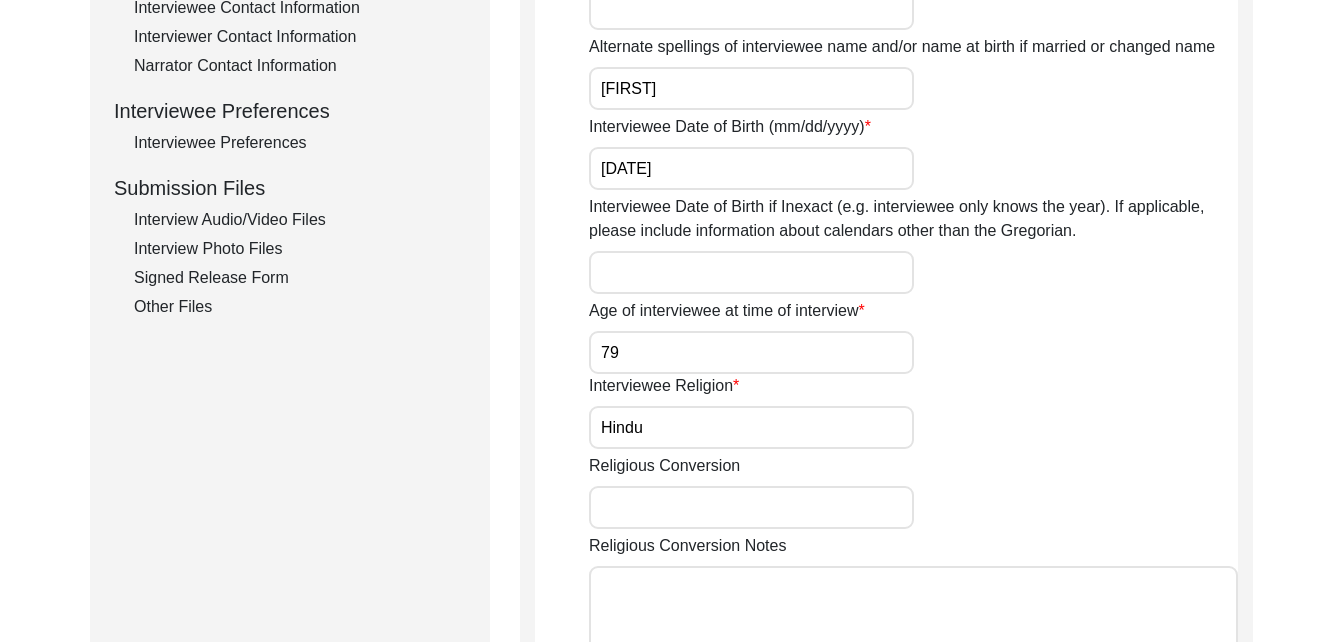 click on "Interviewee Date of Birth if Inexact (e.g. interviewee only knows the year). If applicable, please include information about calendars other than the Gregorian." at bounding box center [751, 272] 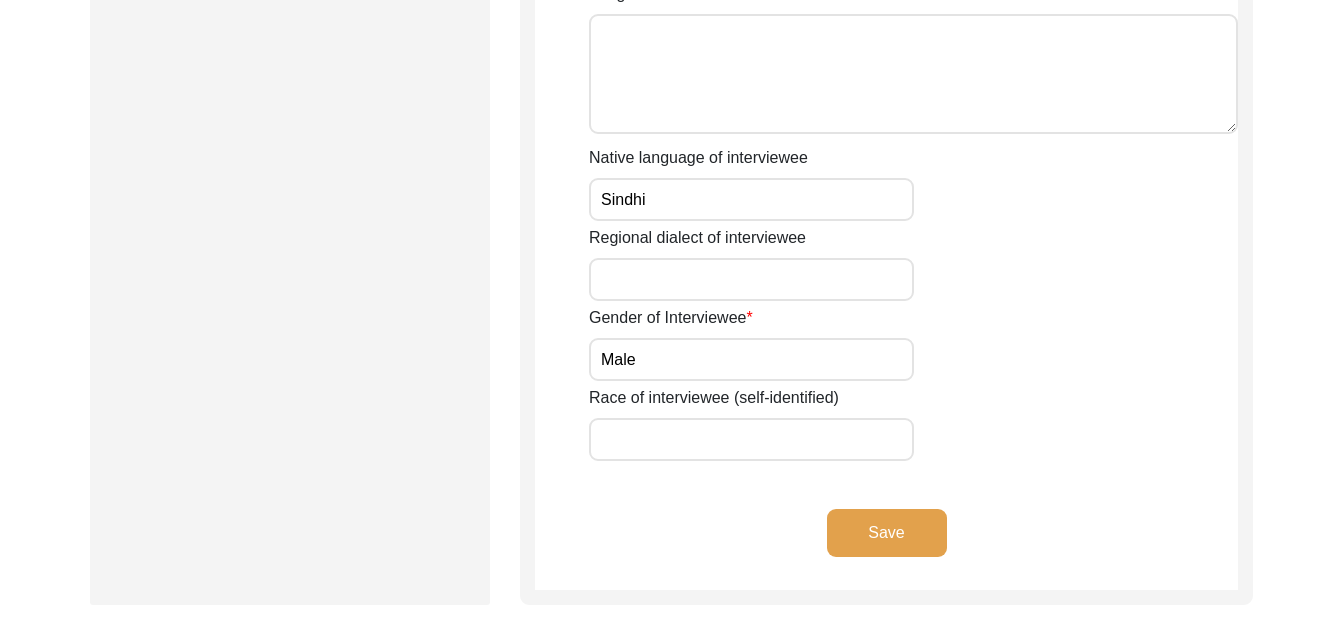 scroll, scrollTop: 1385, scrollLeft: 0, axis: vertical 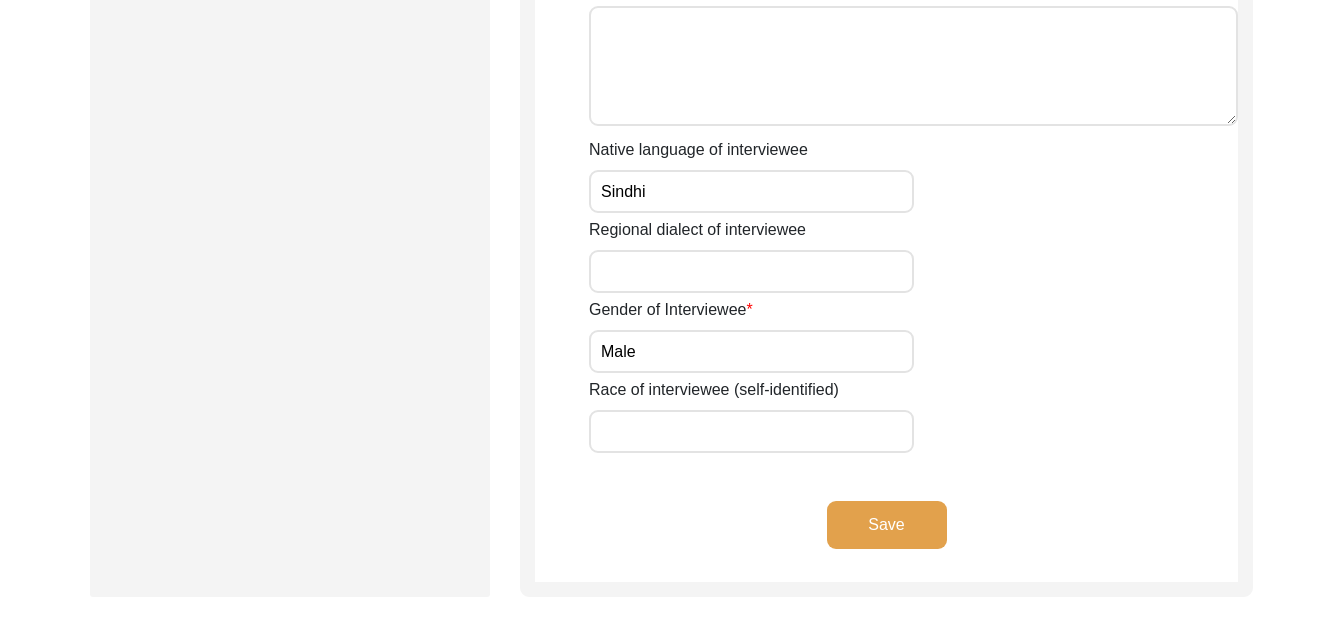 click on "Save" at bounding box center (887, 525) 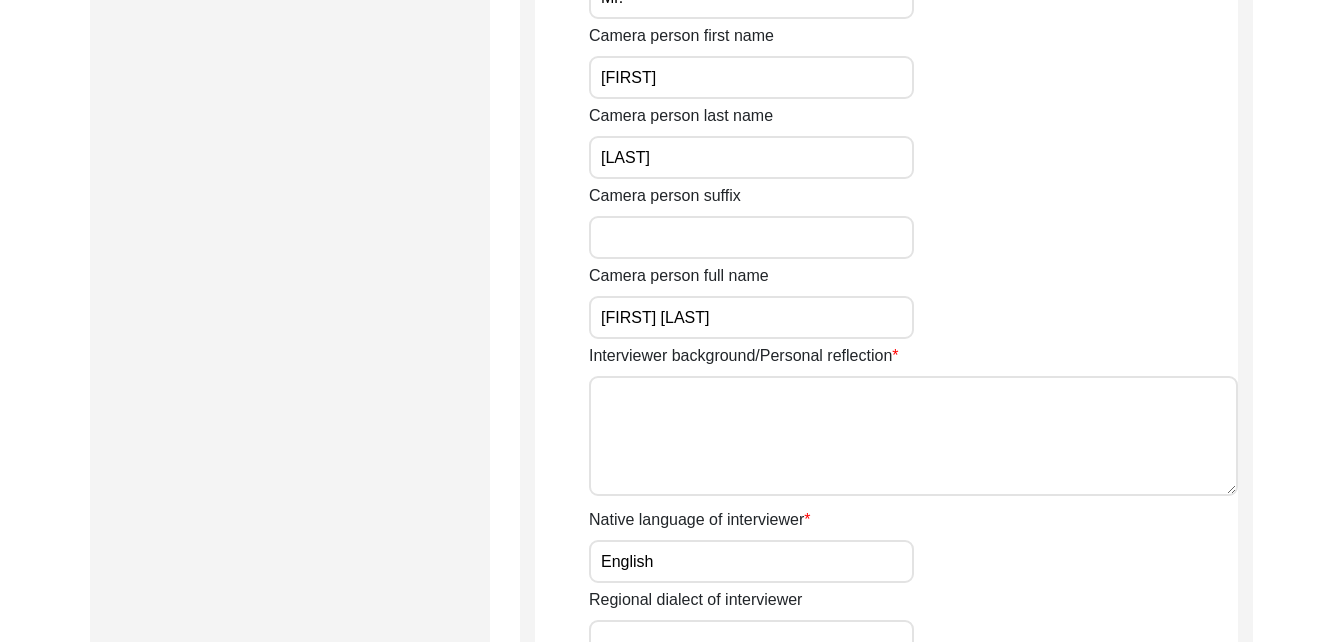 scroll, scrollTop: 1158, scrollLeft: 0, axis: vertical 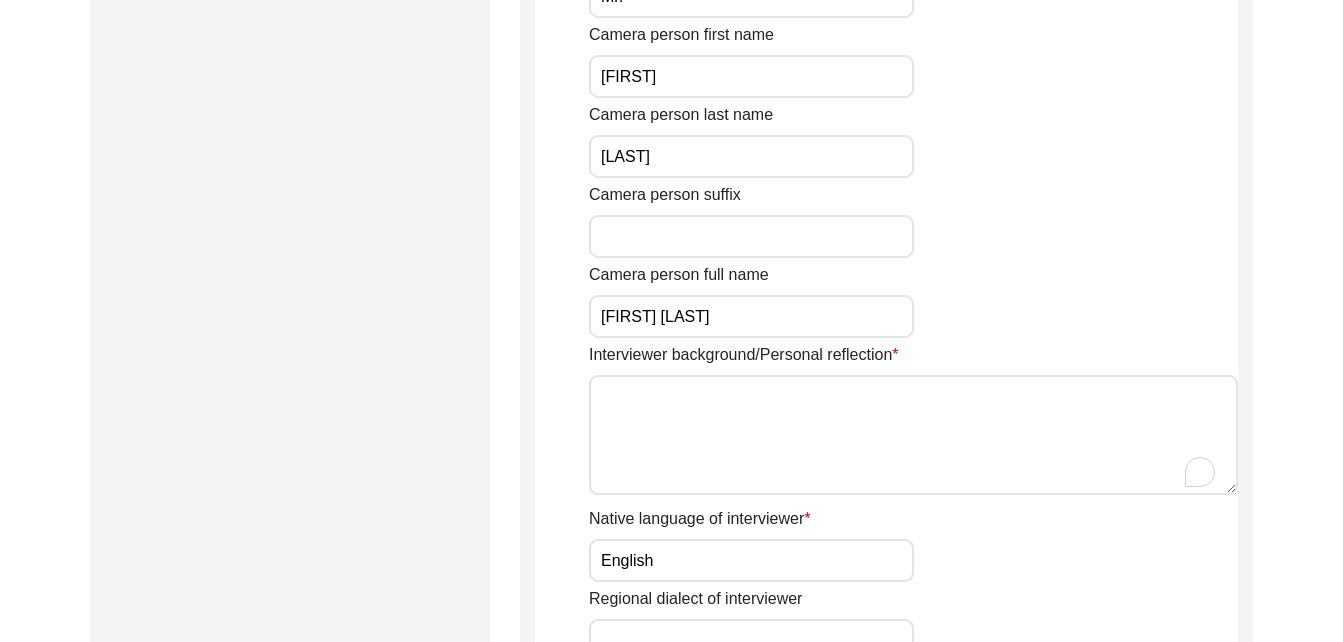 click on "Interviewer background/Personal reflection" at bounding box center [913, 435] 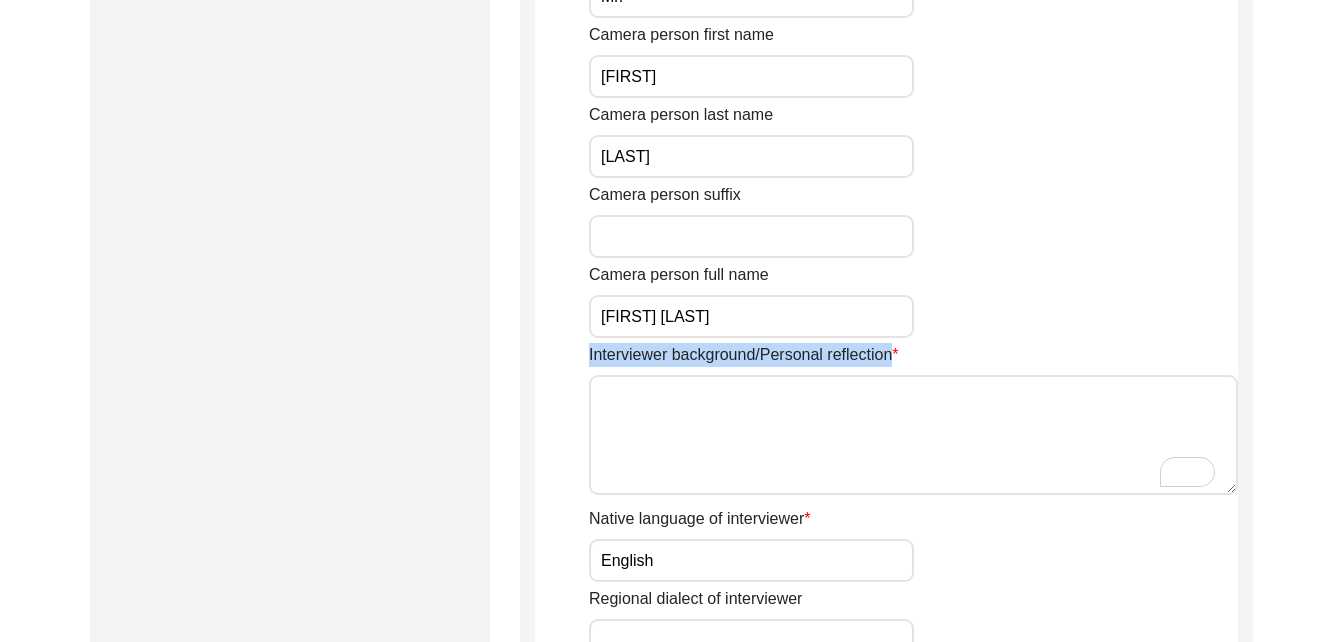 drag, startPoint x: 588, startPoint y: 354, endPoint x: 917, endPoint y: 364, distance: 329.15195 